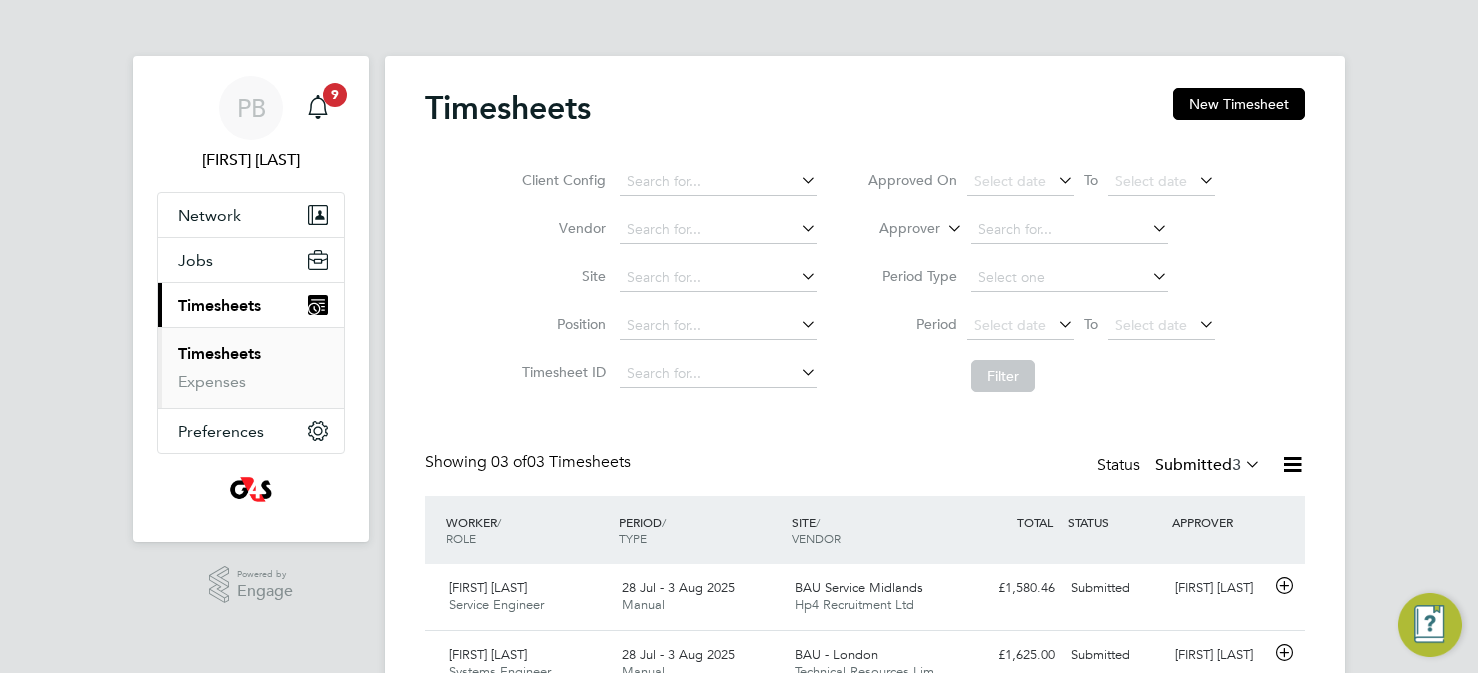 scroll, scrollTop: 0, scrollLeft: 0, axis: both 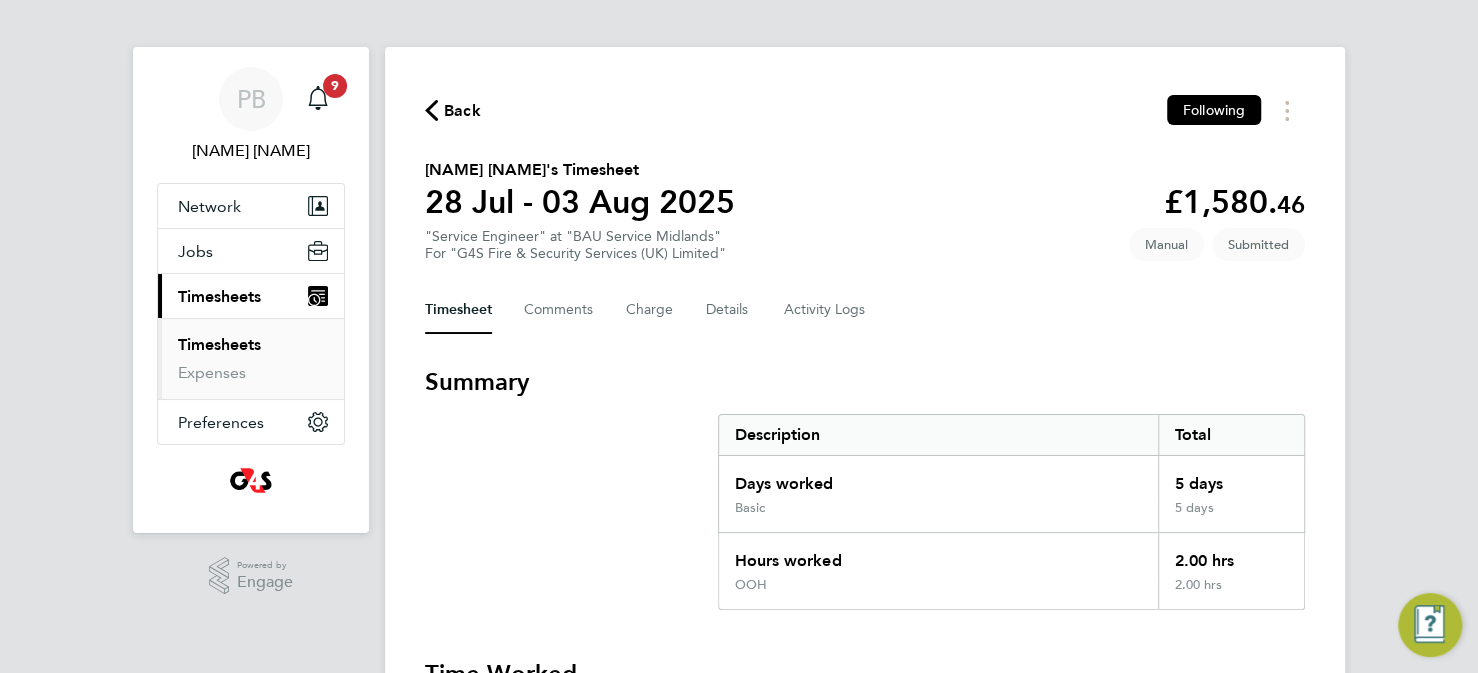 click on "Timesheets" at bounding box center (219, 344) 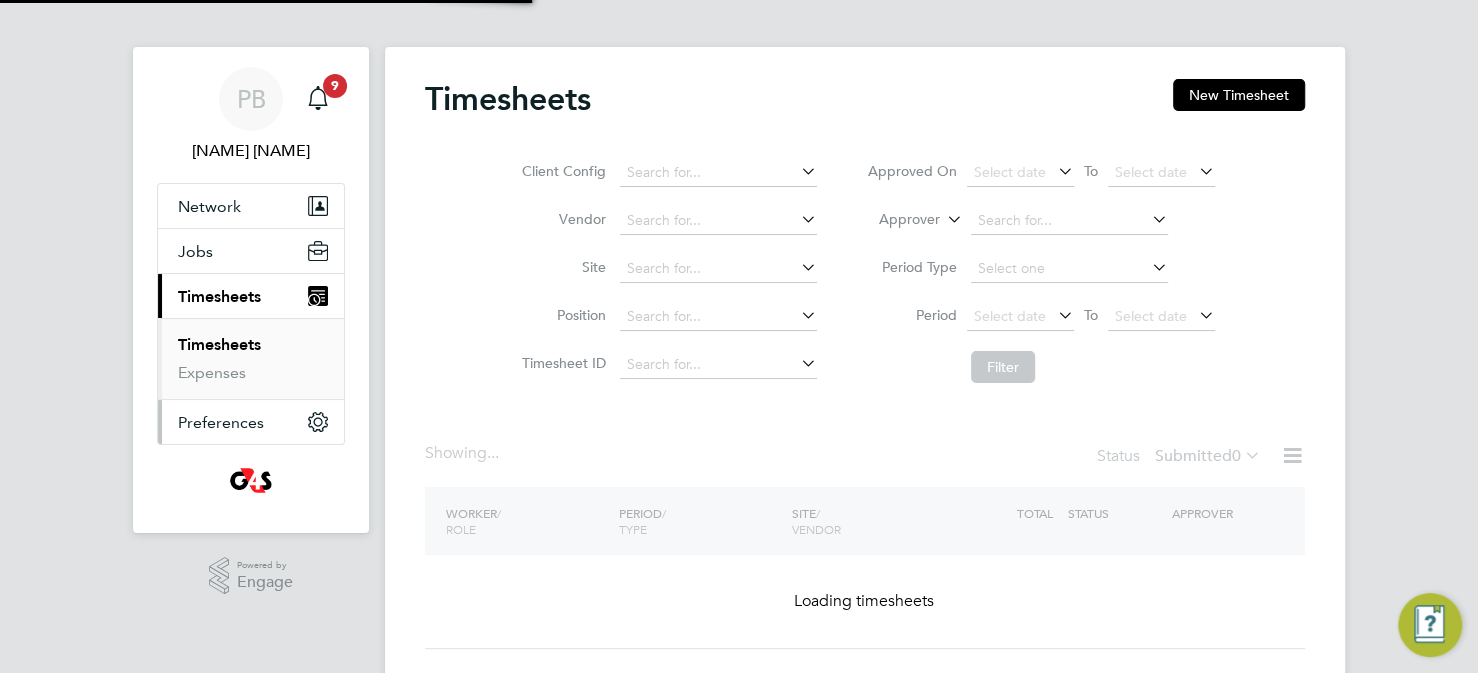 scroll, scrollTop: 0, scrollLeft: 0, axis: both 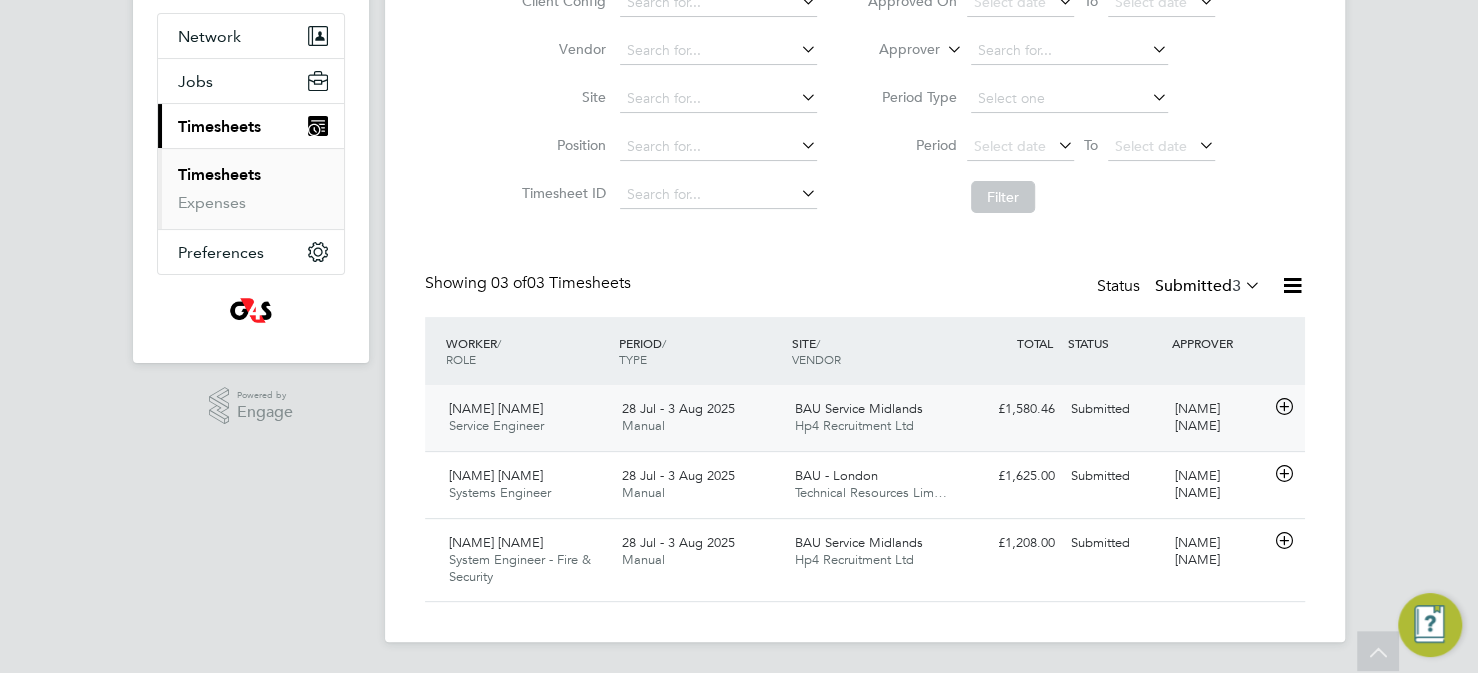 click on "BAU Service Midlands" 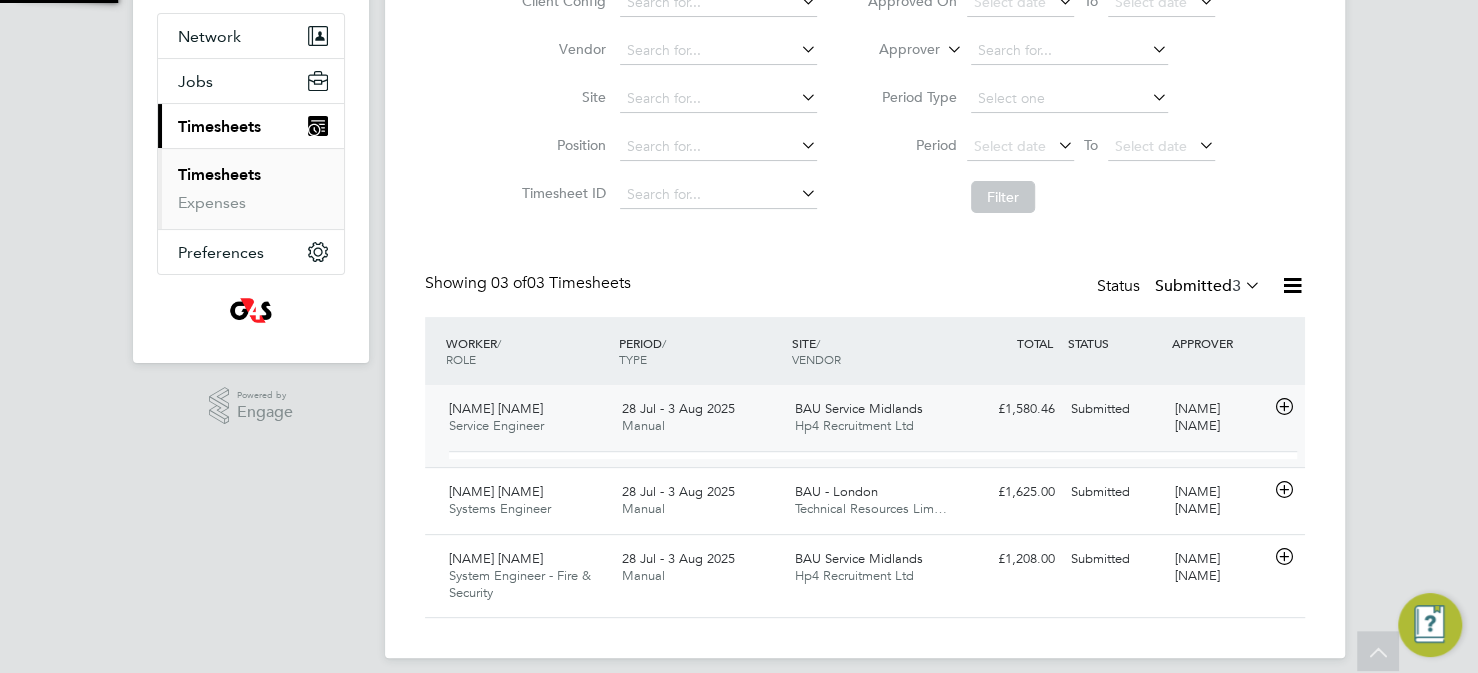 scroll, scrollTop: 10, scrollLeft: 10, axis: both 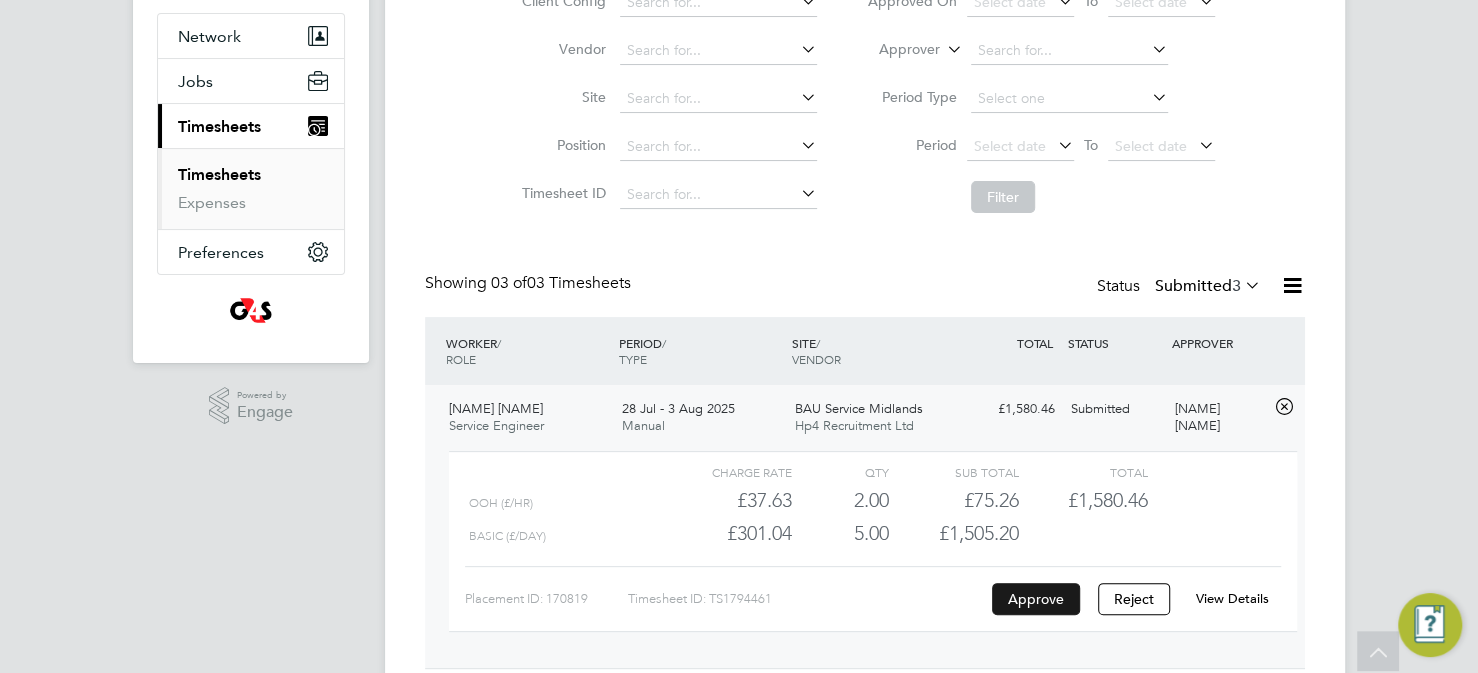 click on "Approve" 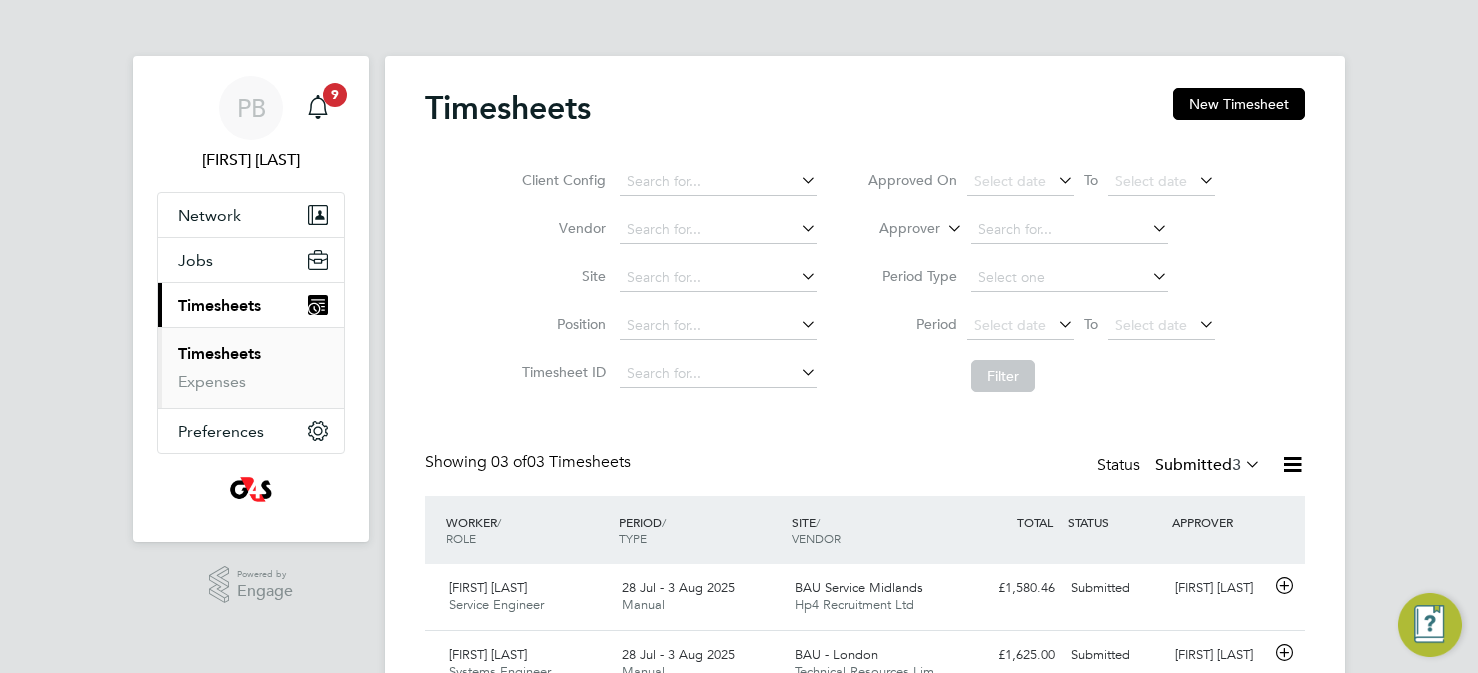 scroll, scrollTop: 0, scrollLeft: 0, axis: both 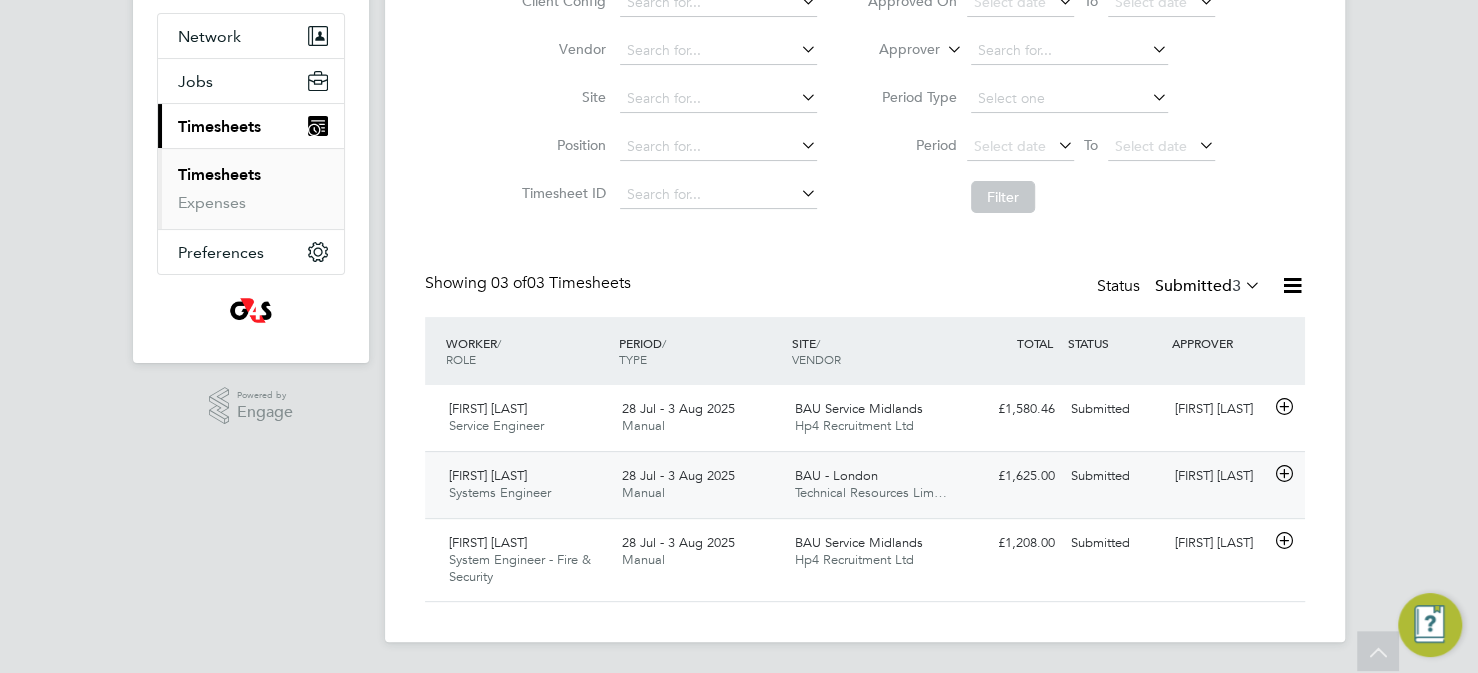 click on "BAU - London" 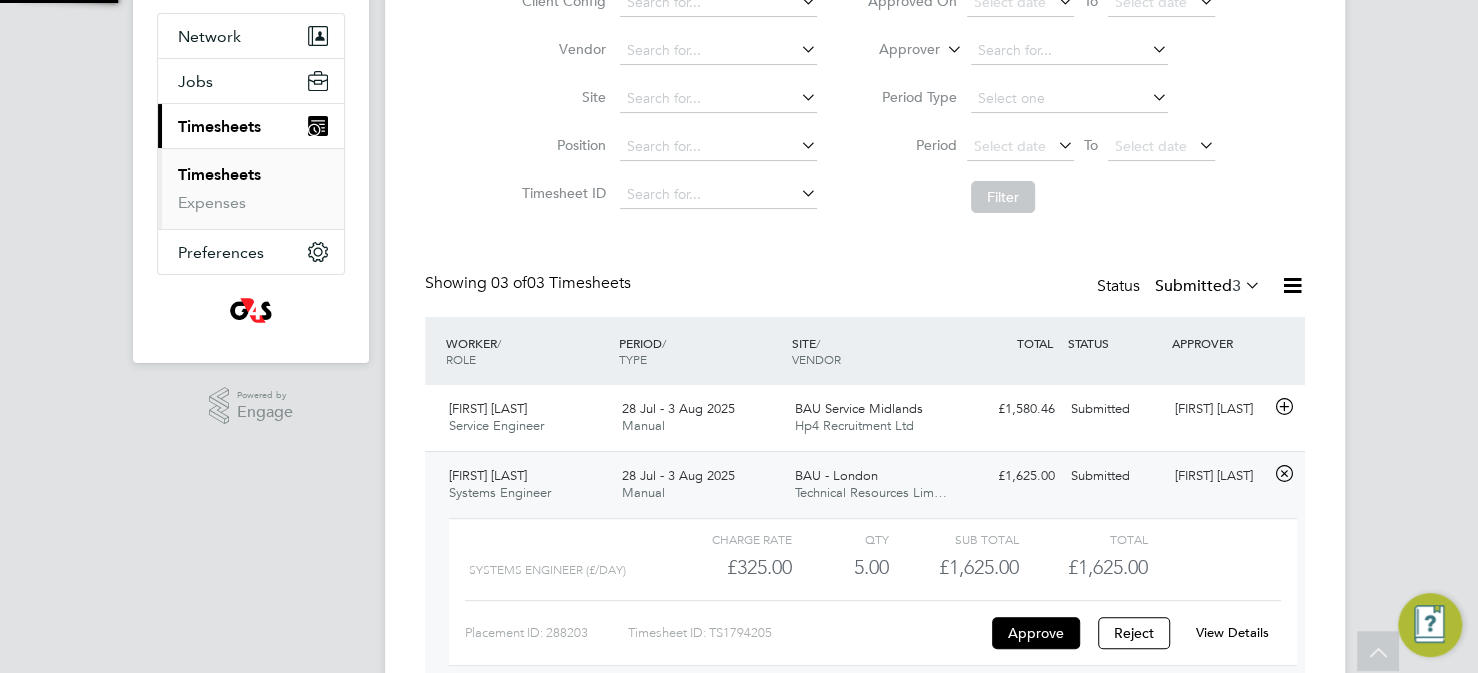 scroll, scrollTop: 10, scrollLeft: 10, axis: both 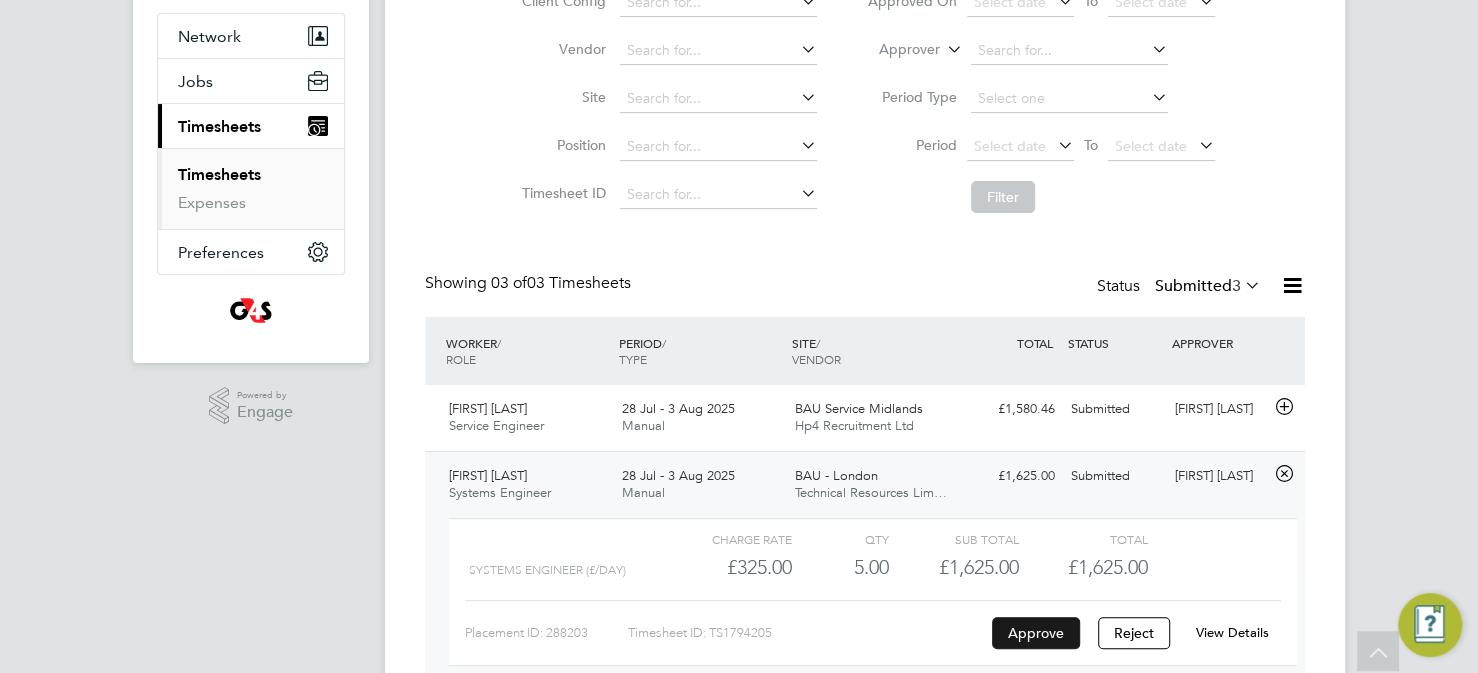 click on "Approve" 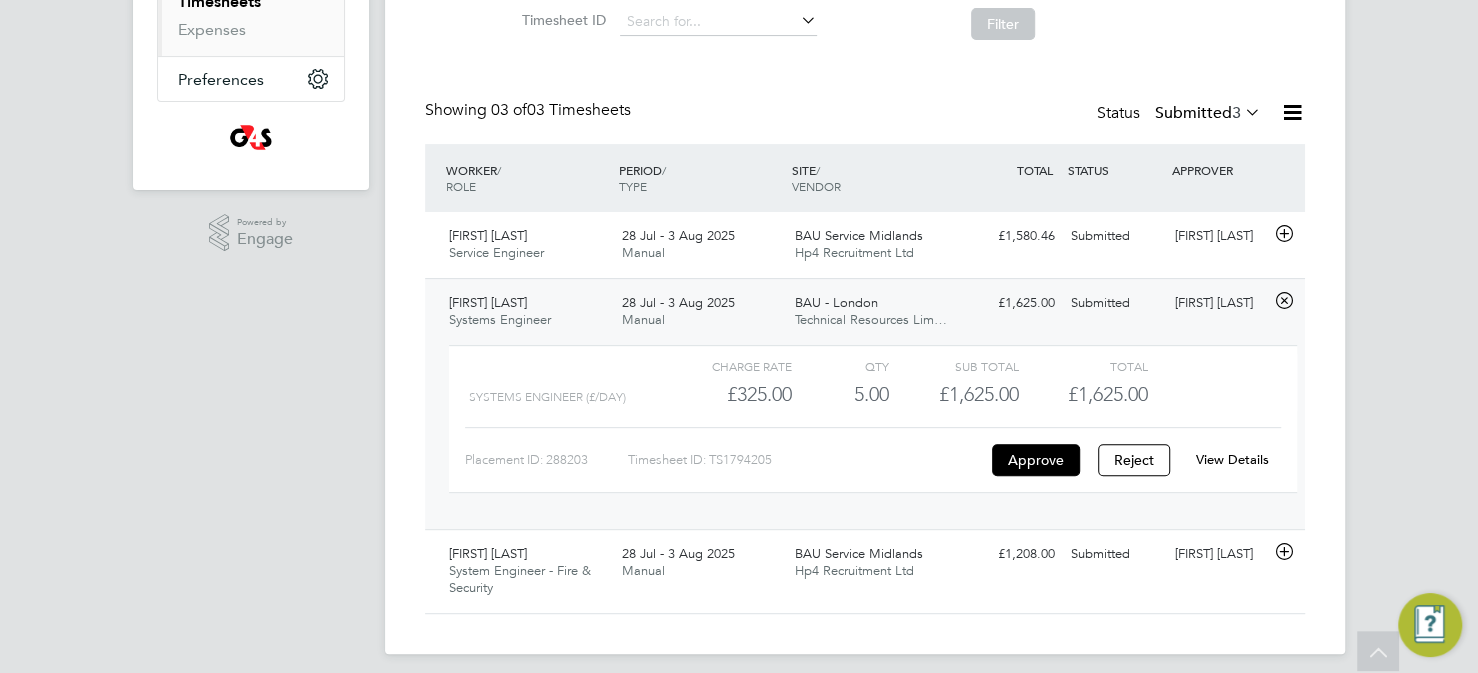 scroll, scrollTop: 362, scrollLeft: 0, axis: vertical 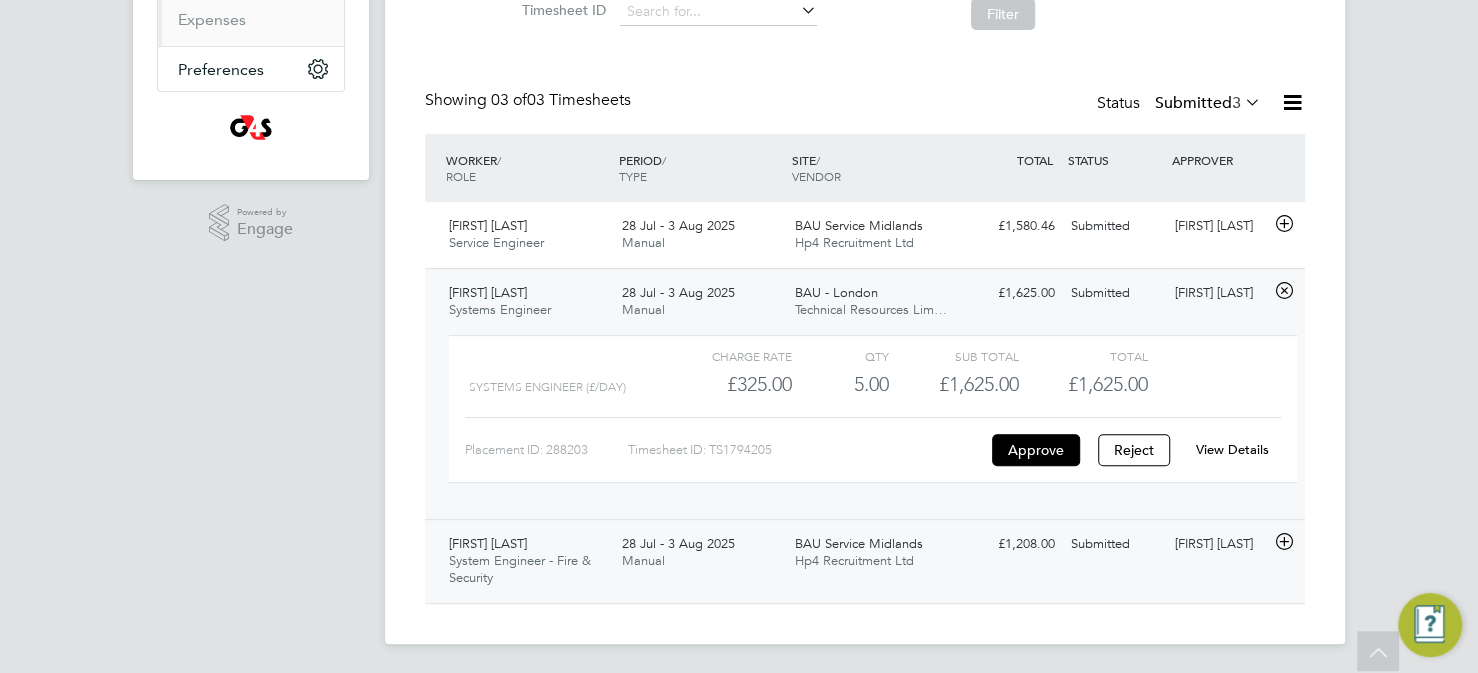 click on "BAU Service Midlands" 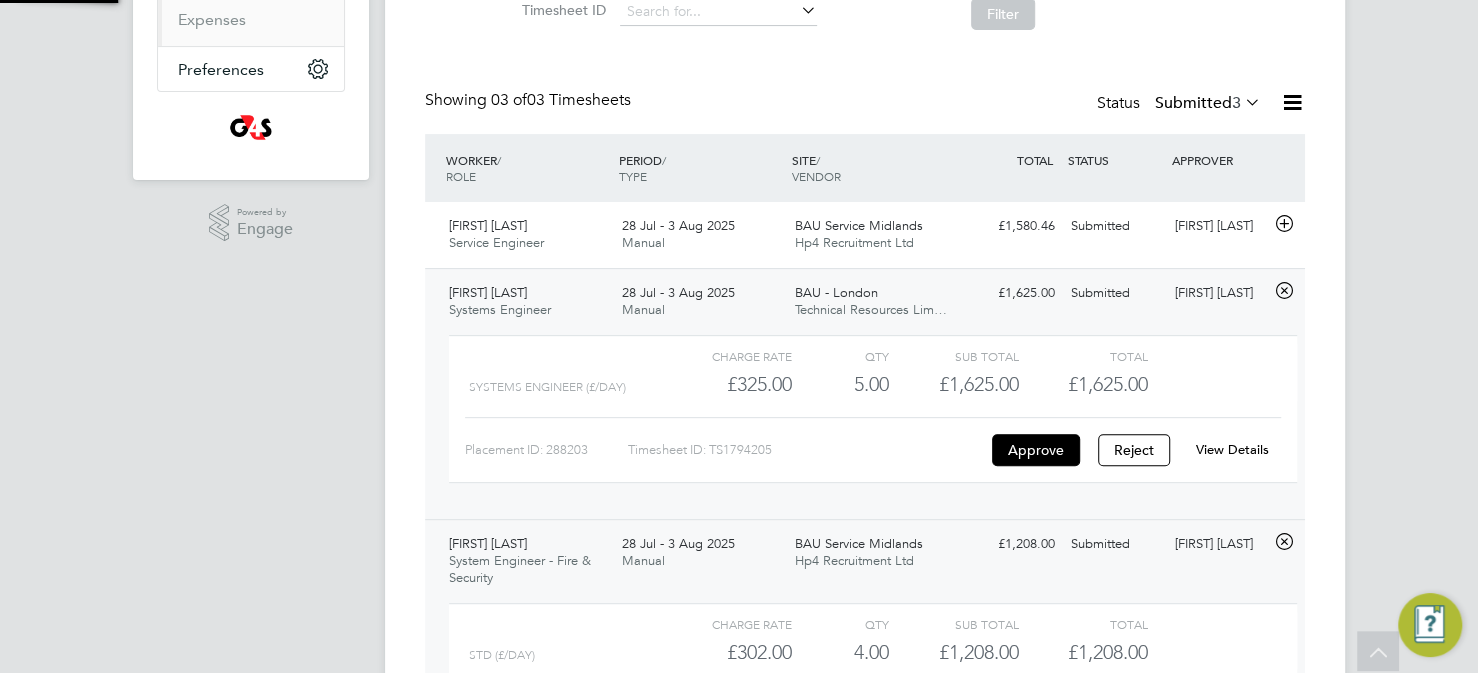 scroll, scrollTop: 10, scrollLeft: 10, axis: both 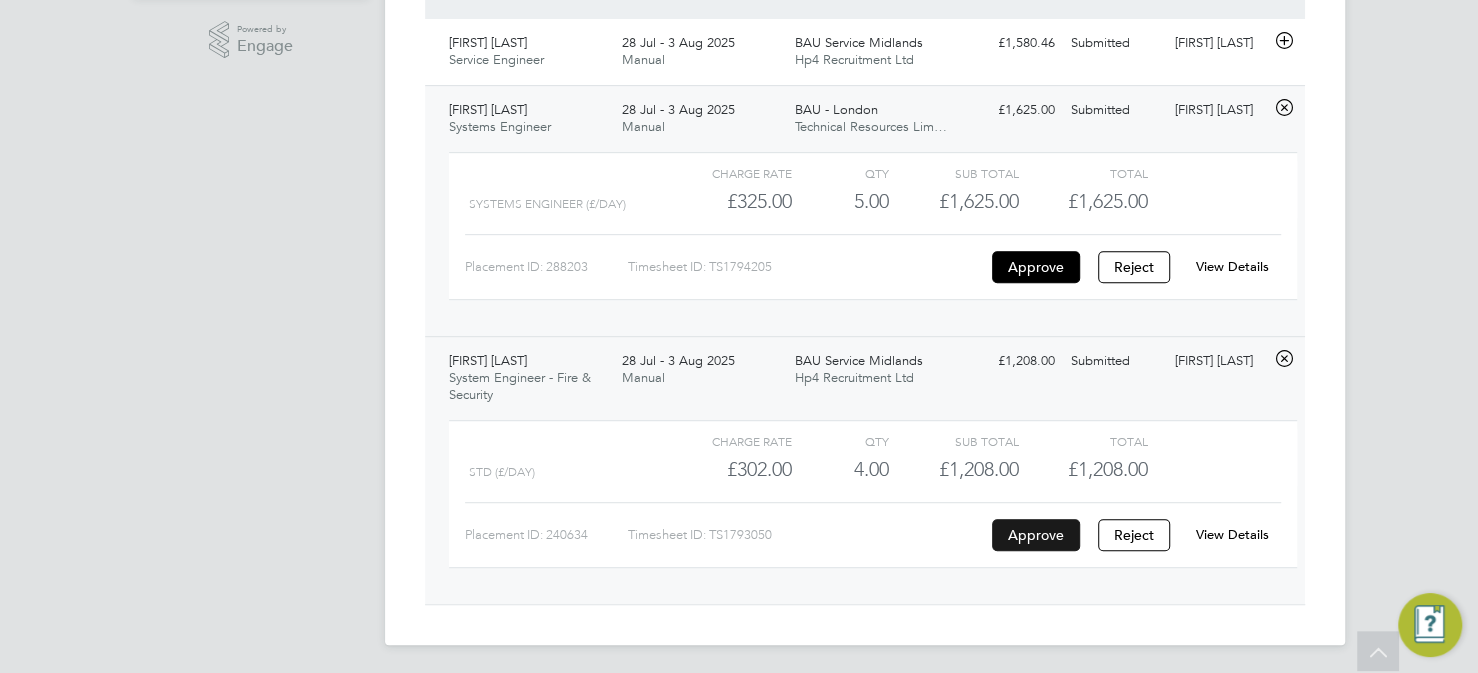 click on "Approve" 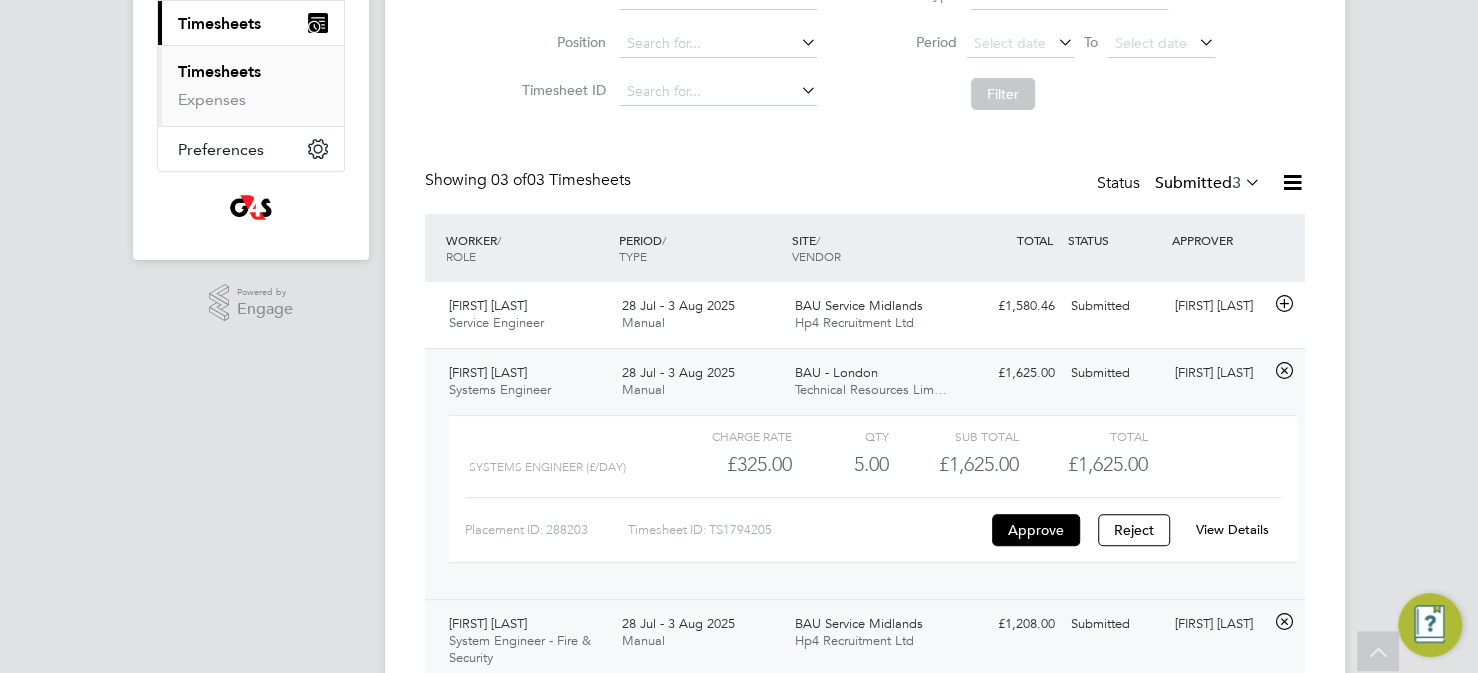 scroll, scrollTop: 145, scrollLeft: 0, axis: vertical 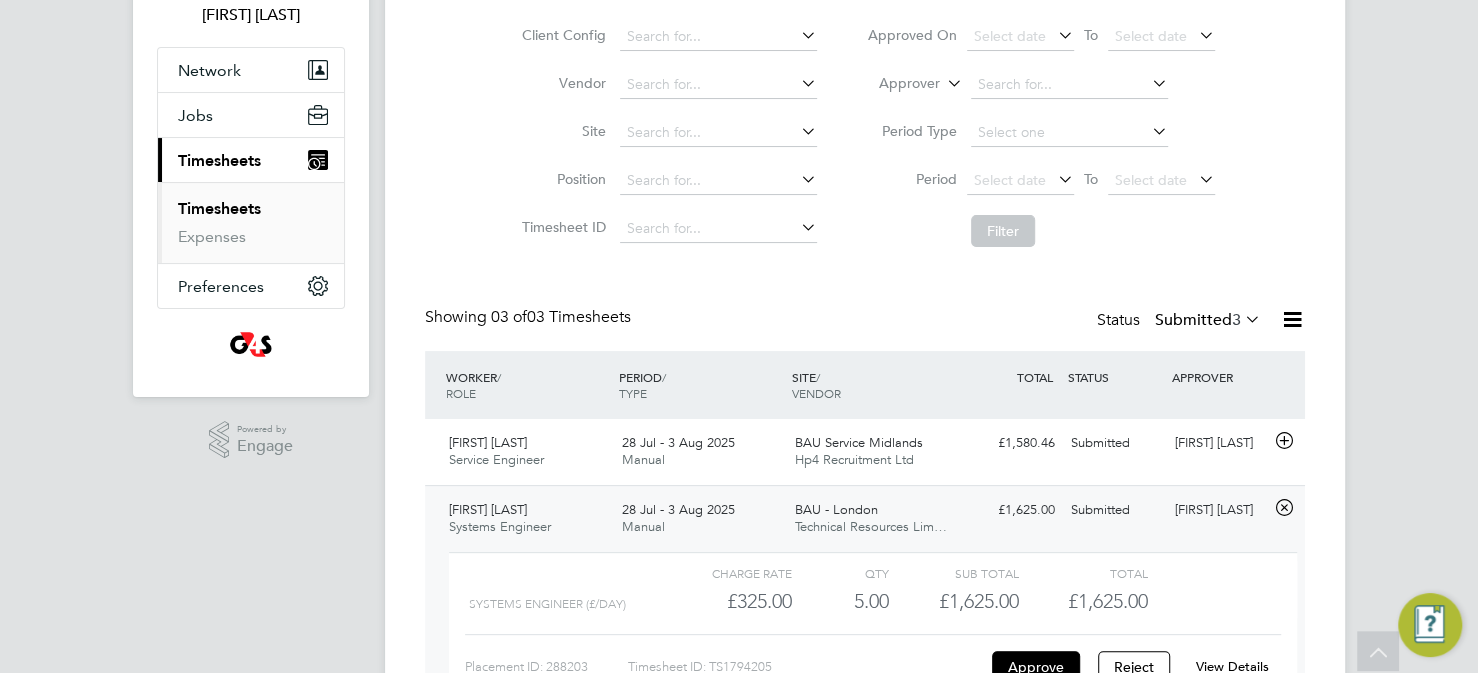 click on "Timesheets" at bounding box center [219, 208] 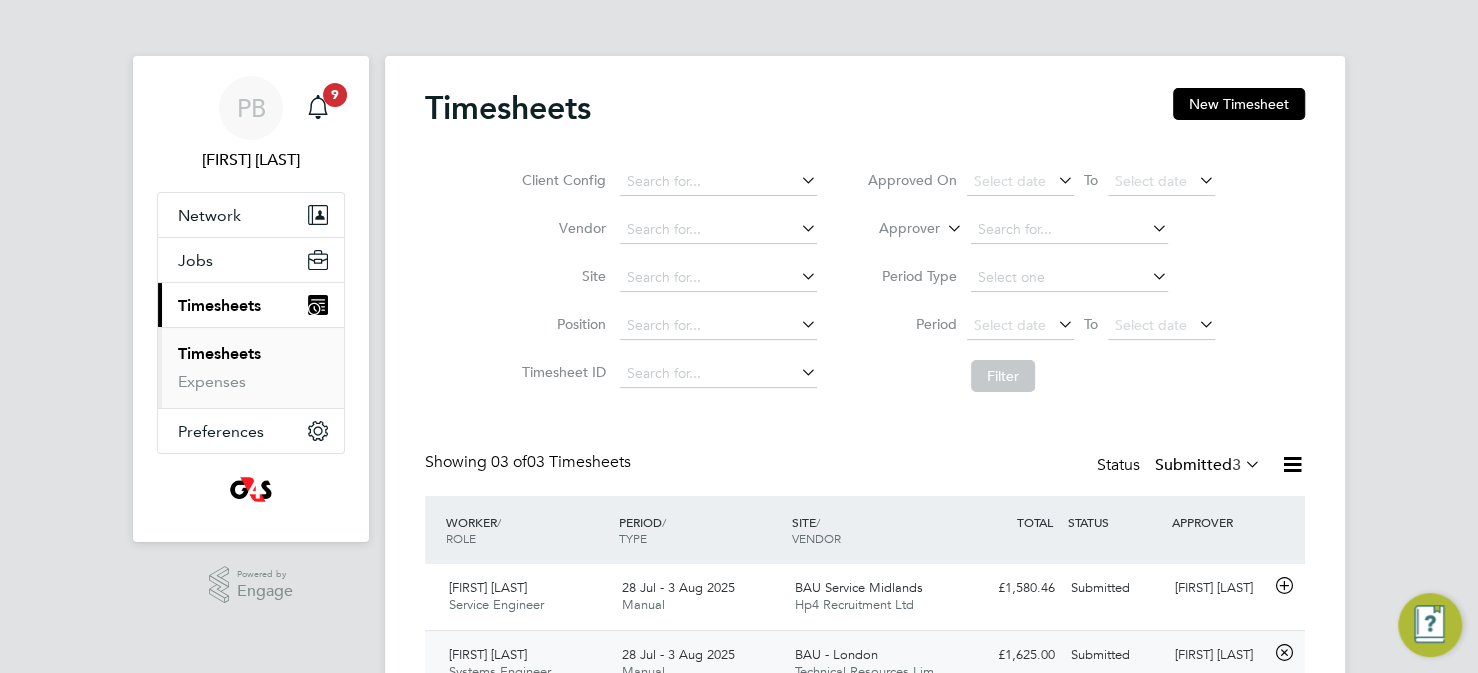 click on "Expenses" at bounding box center (253, 382) 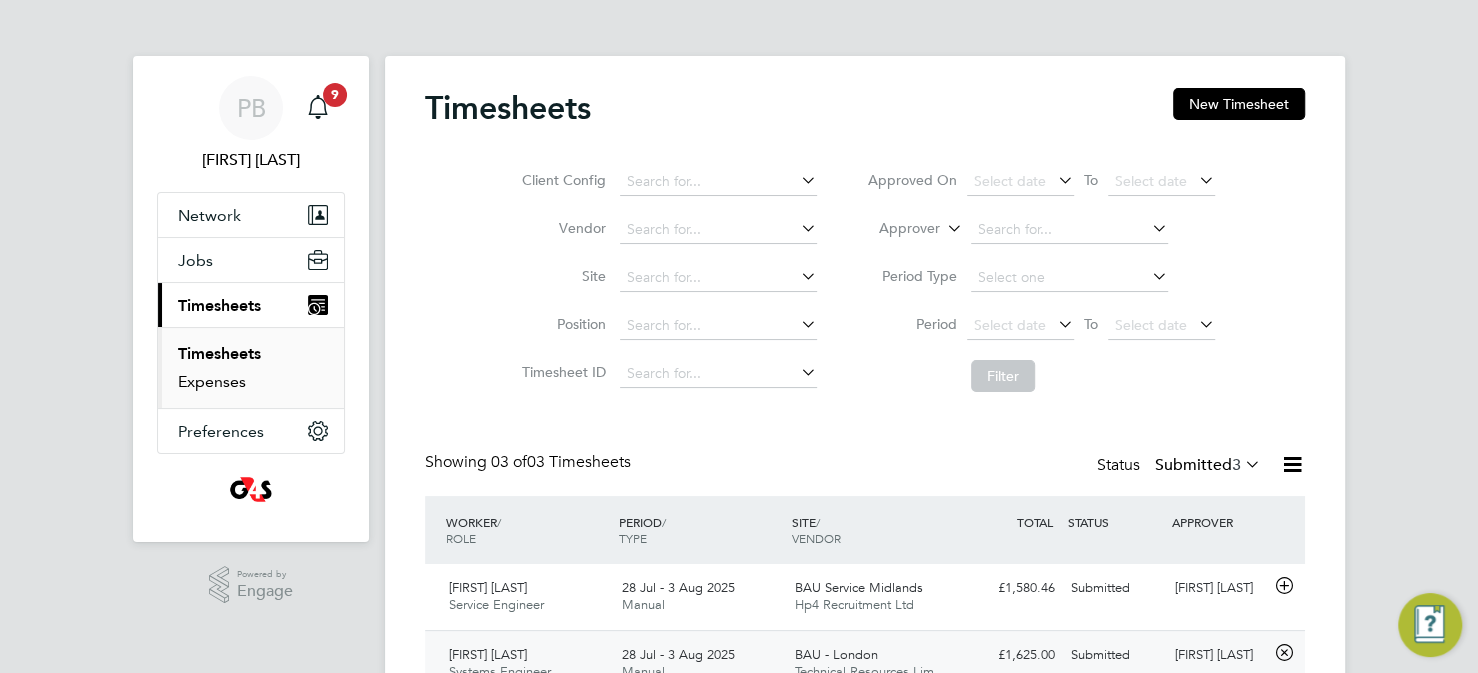 click on "Expenses" at bounding box center (212, 381) 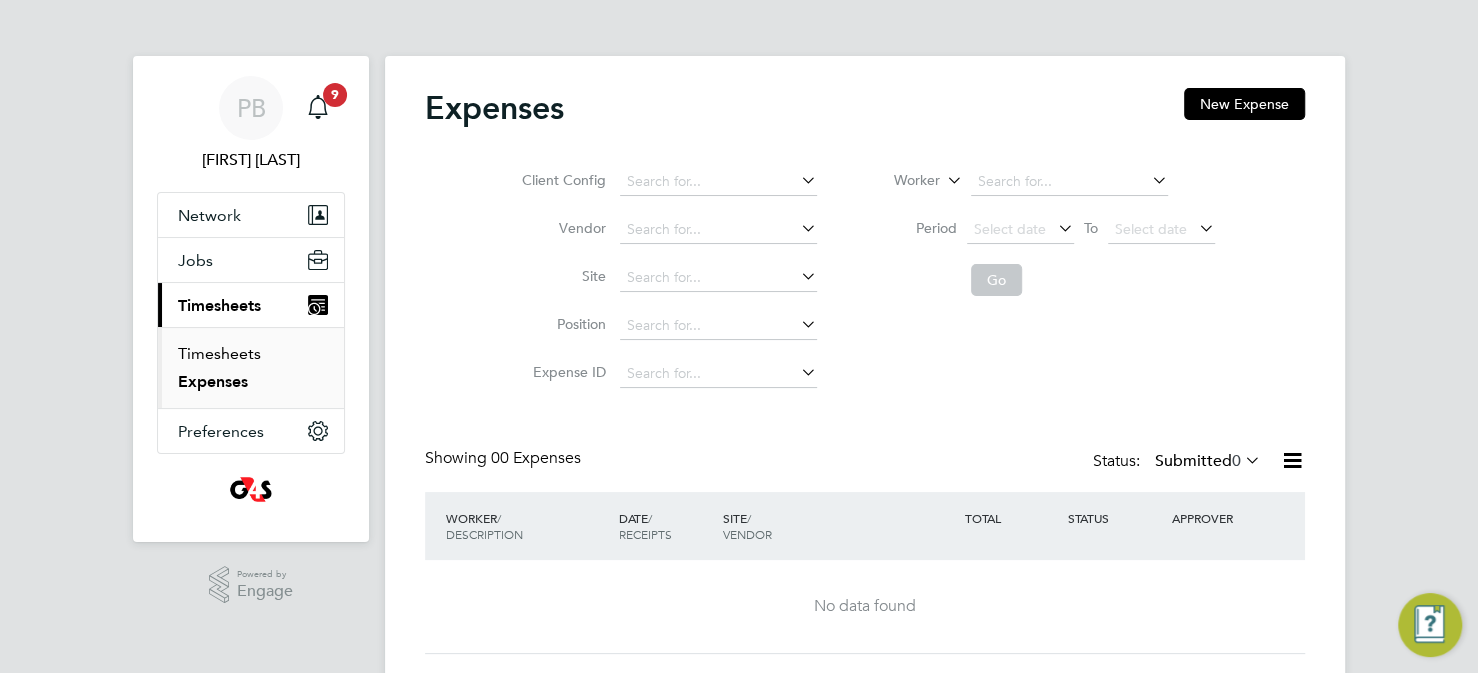 click on "Timesheets" at bounding box center (219, 353) 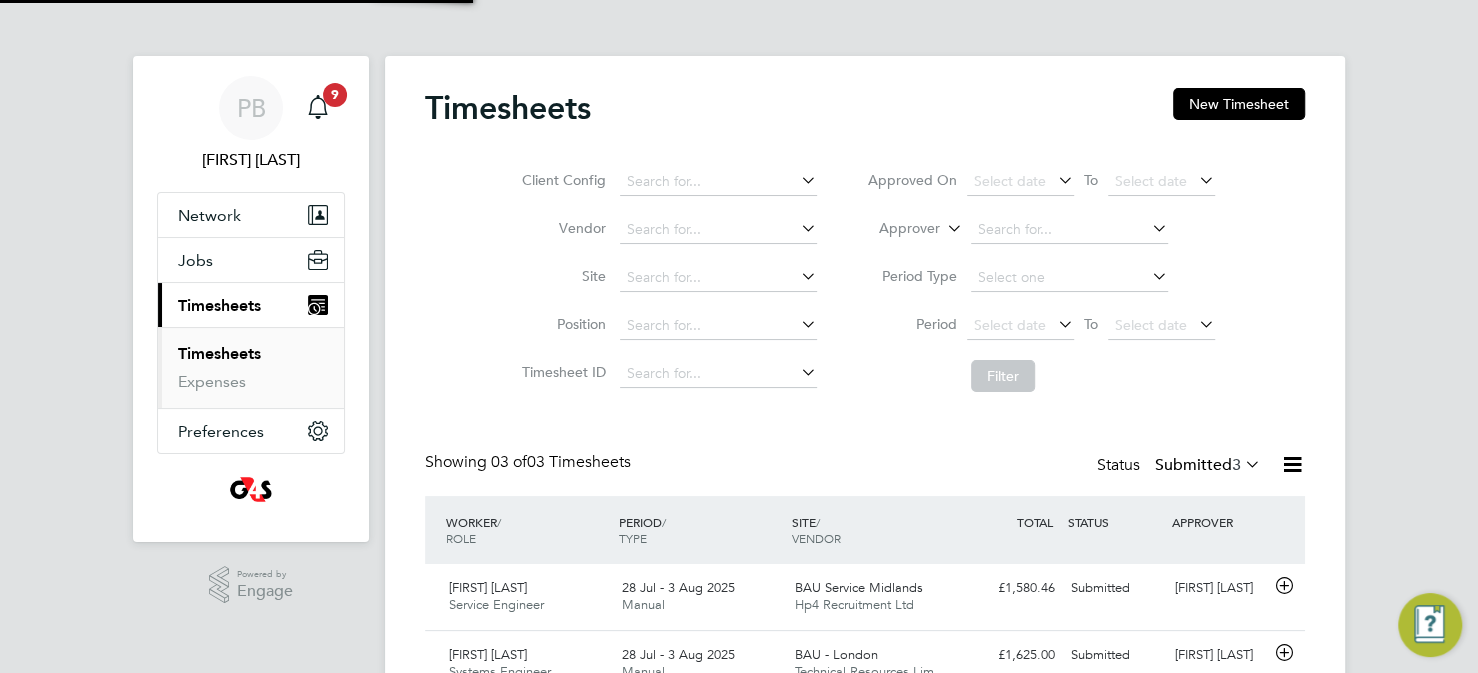 scroll, scrollTop: 10, scrollLeft: 10, axis: both 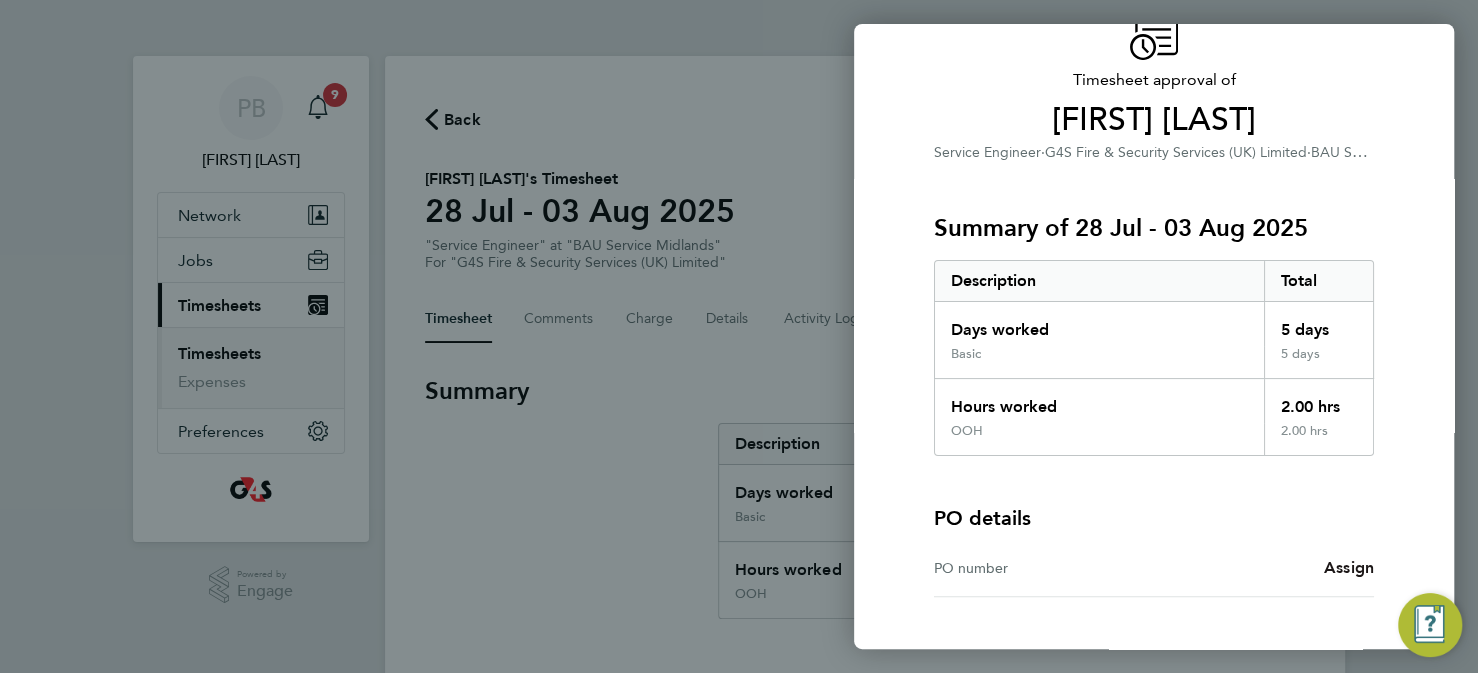 click on "Assign" at bounding box center [1349, 567] 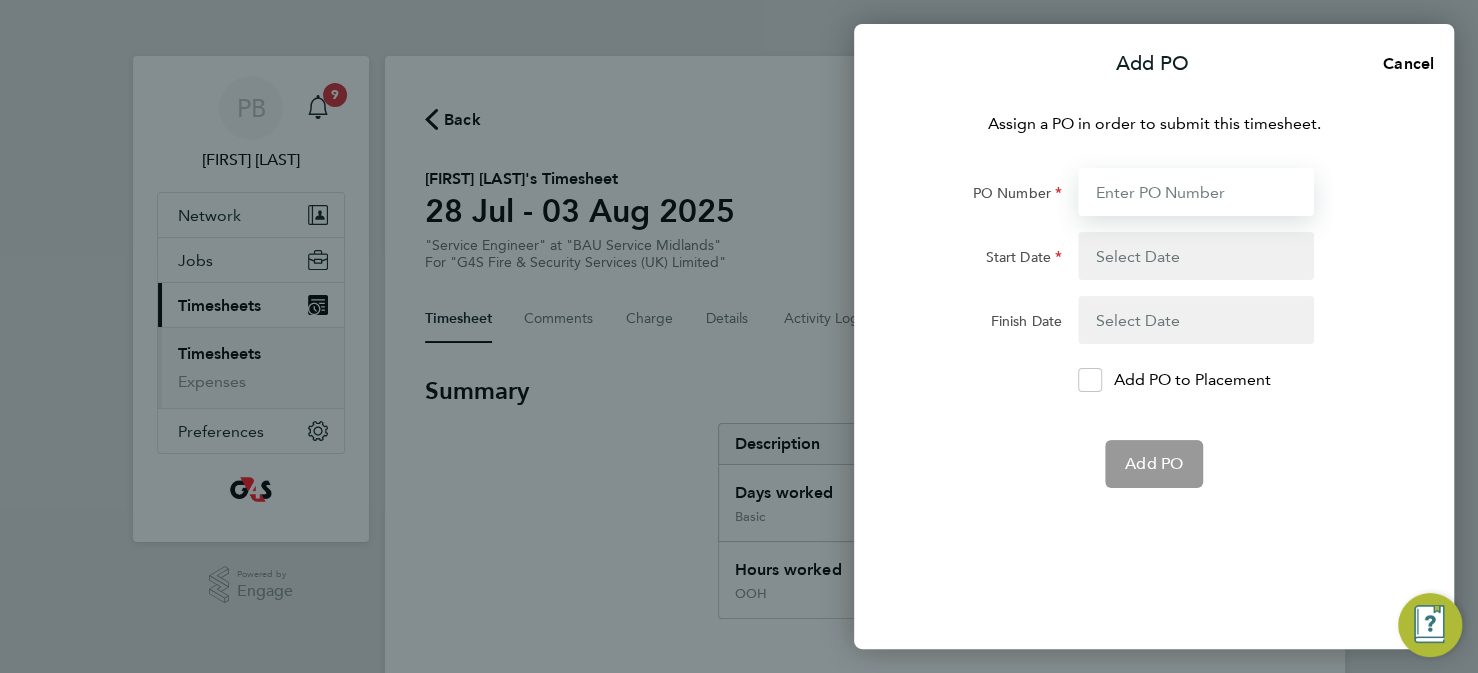 click on "PO Number" at bounding box center (1196, 192) 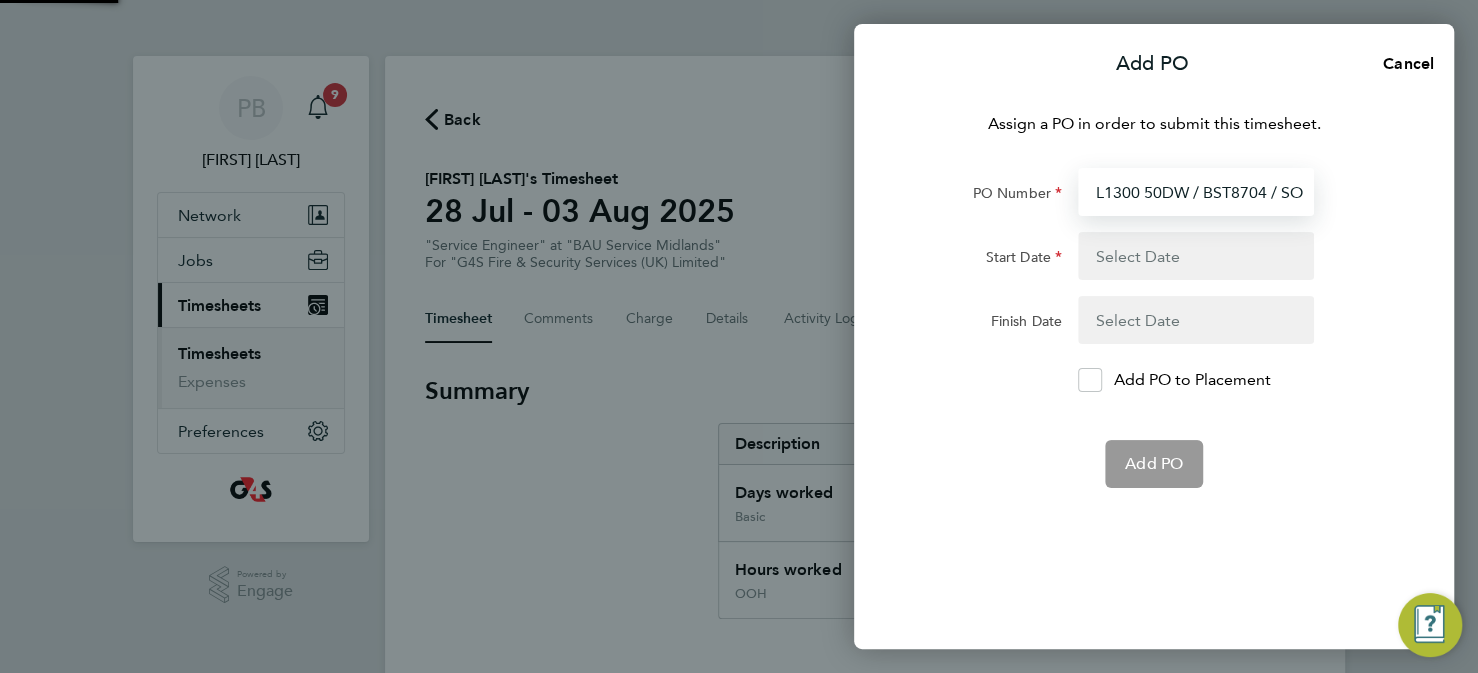type on "L1300 50DW / BST8704 / SO" 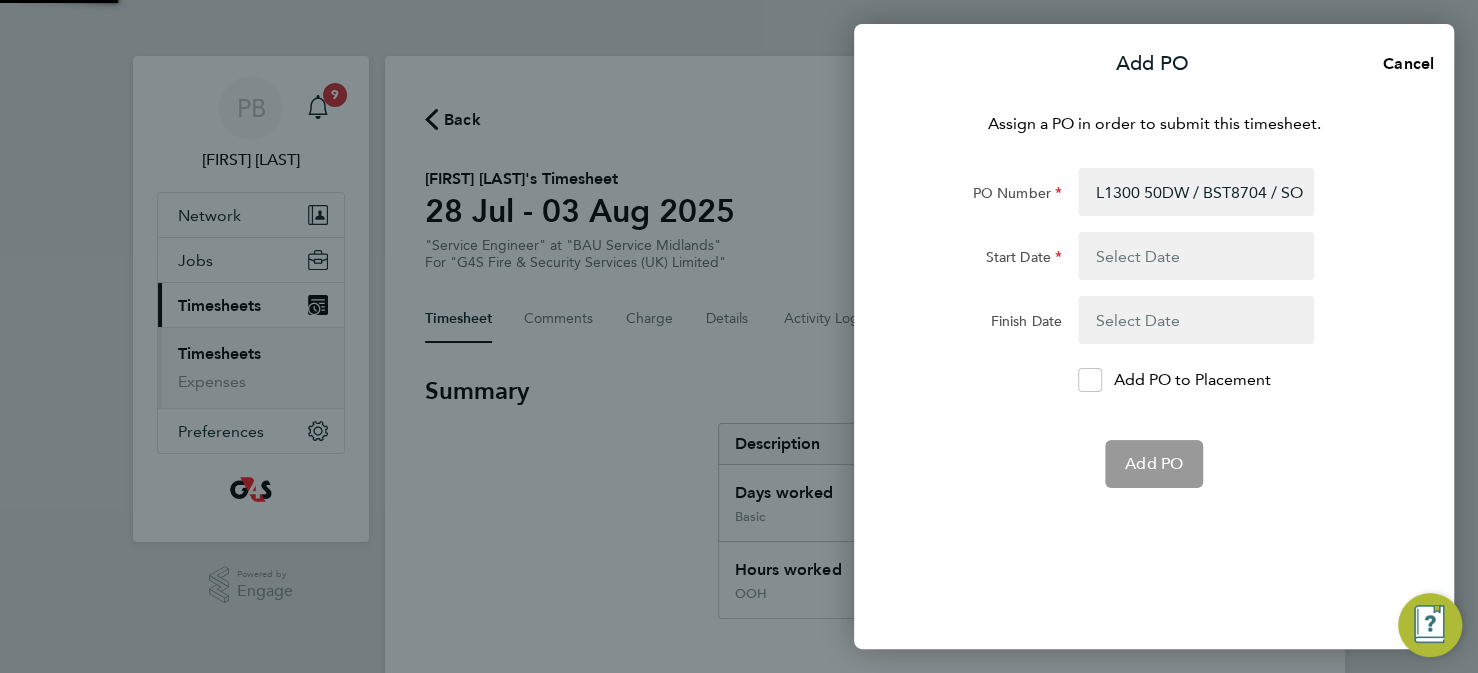 click 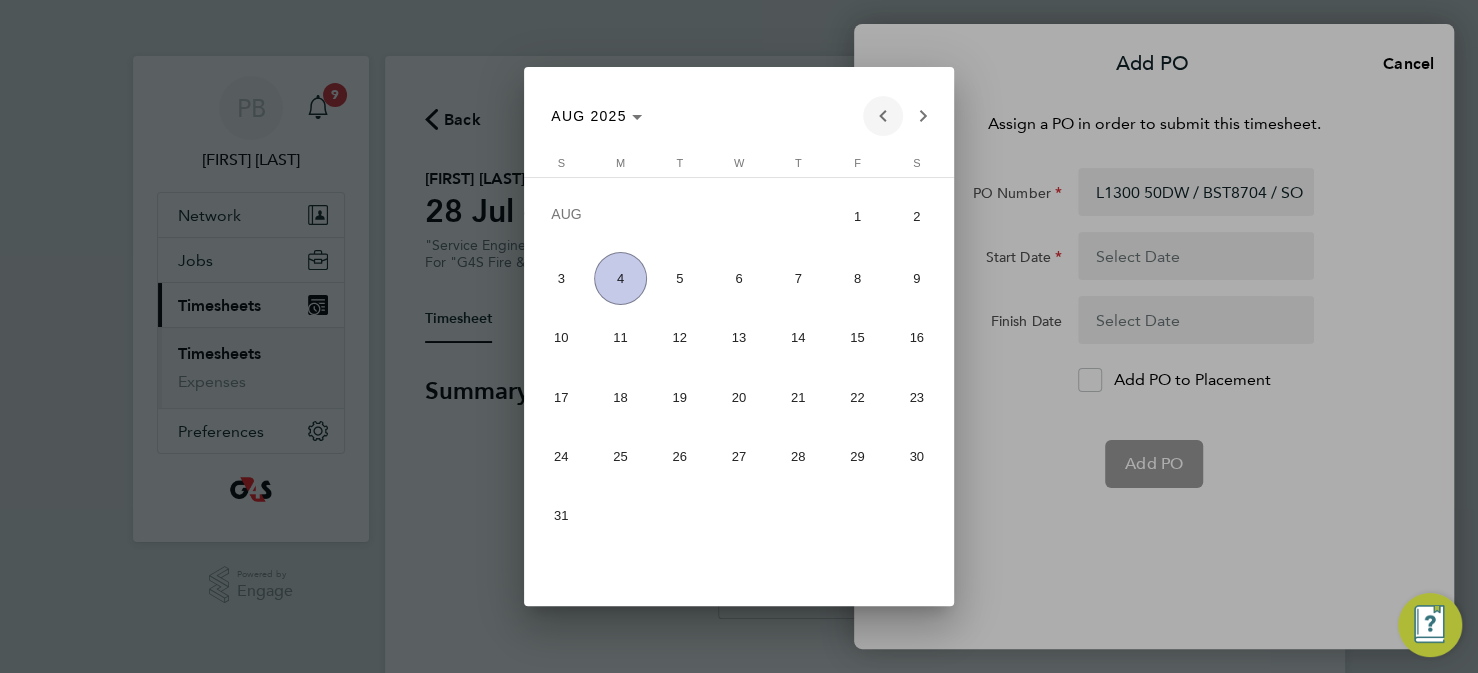 click at bounding box center [883, 116] 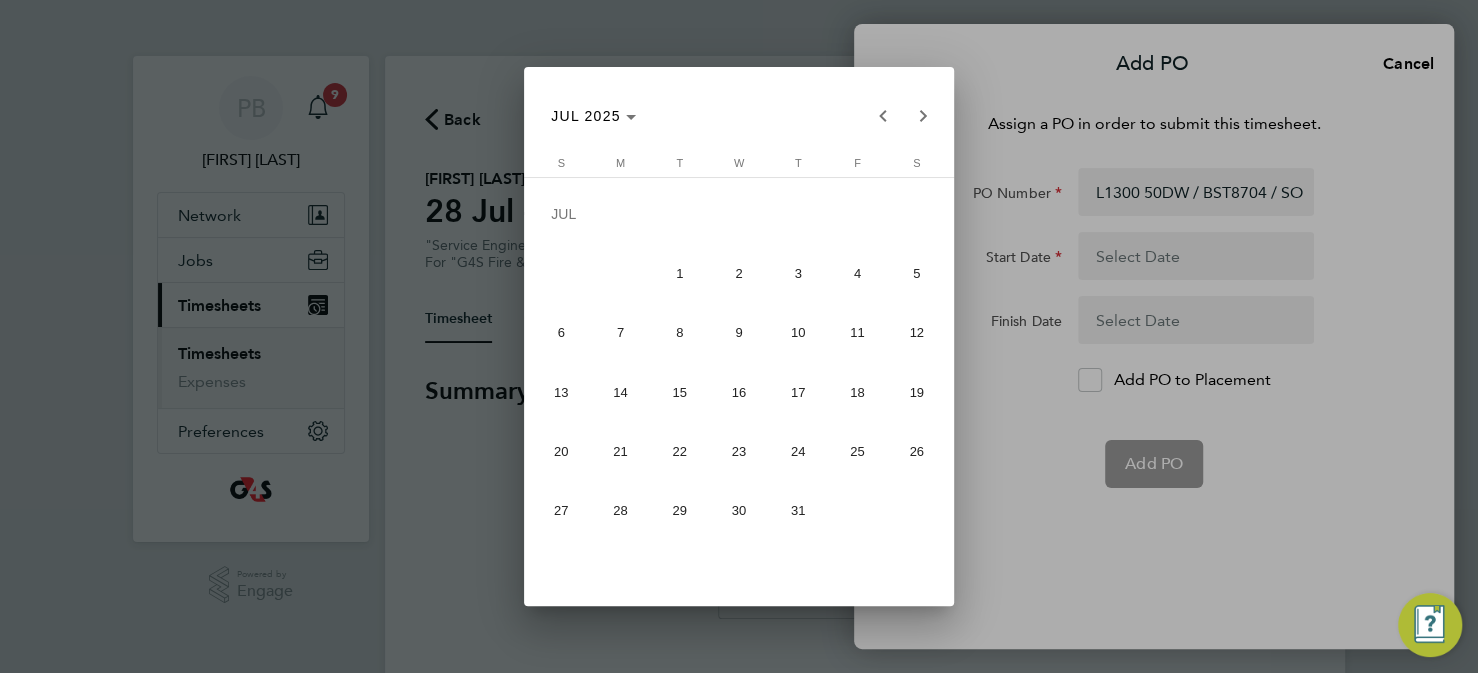 click on "28" at bounding box center [620, 510] 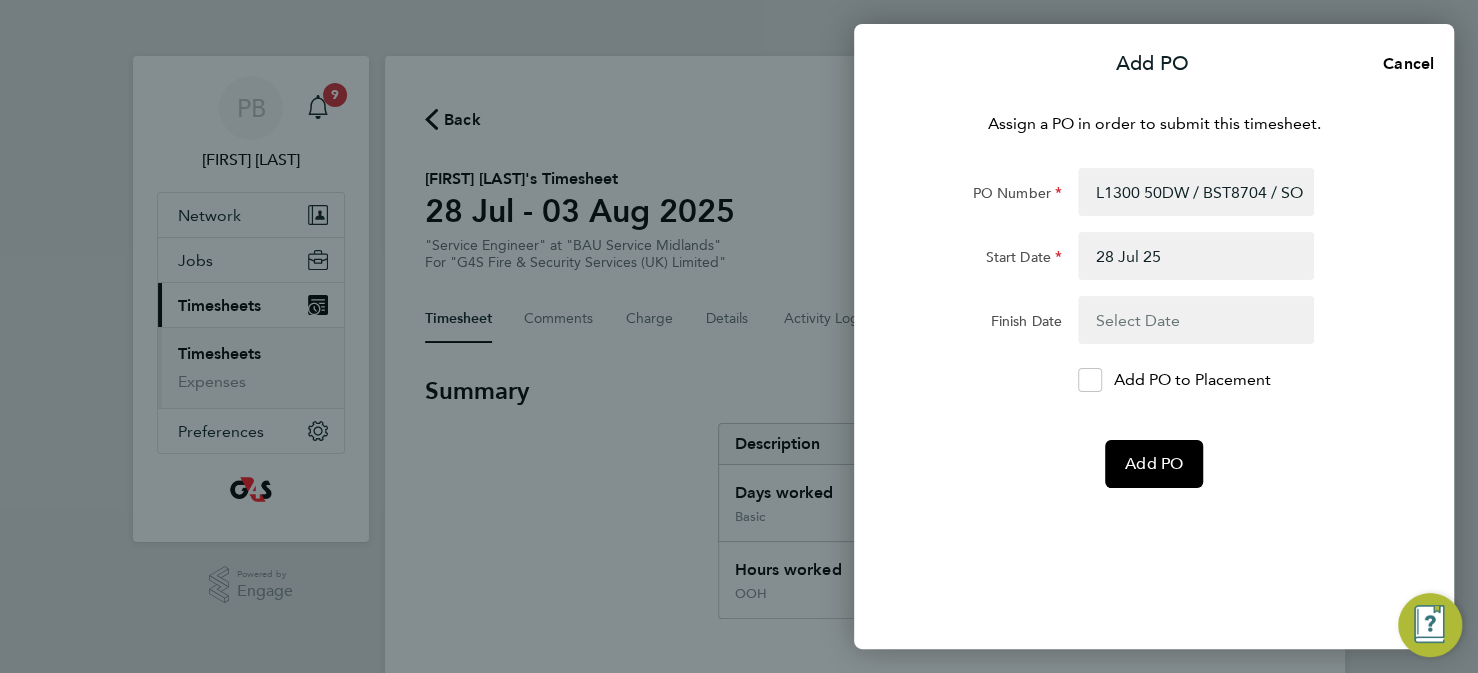 click 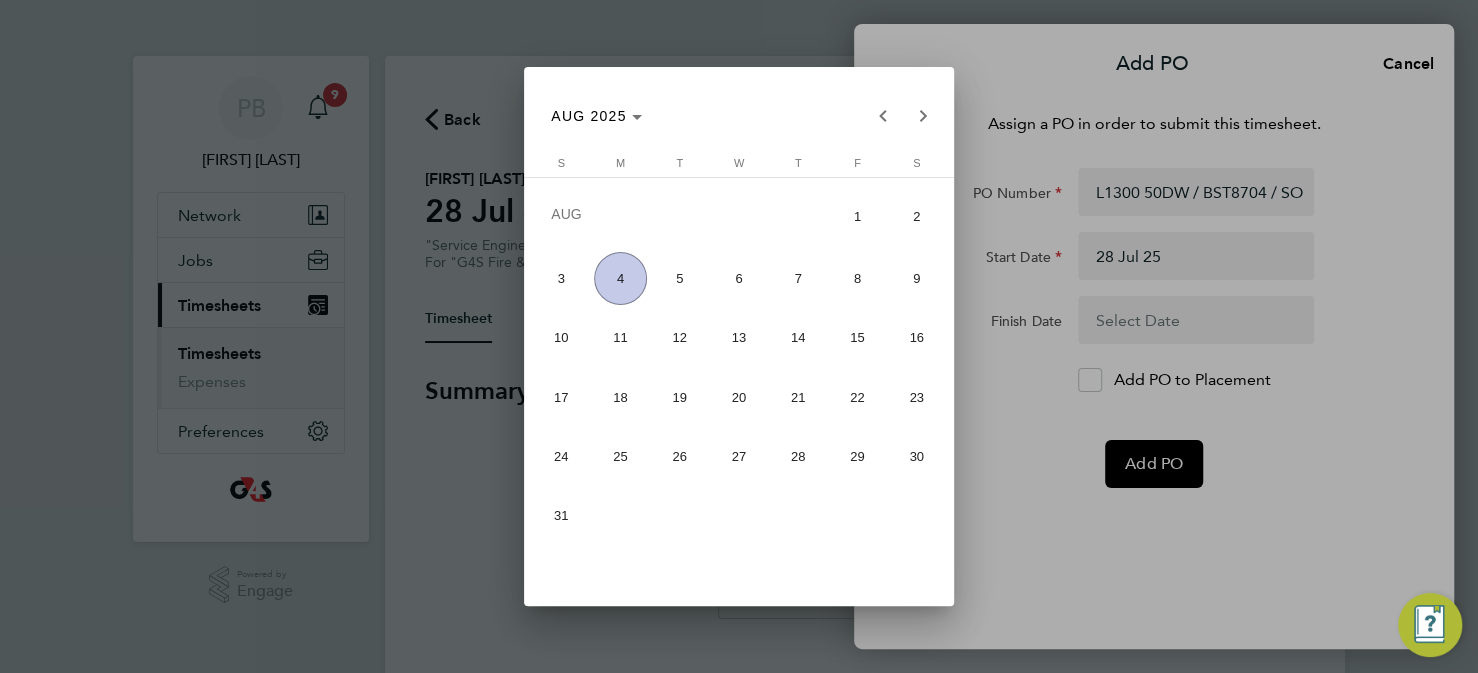 click on "4" at bounding box center (620, 278) 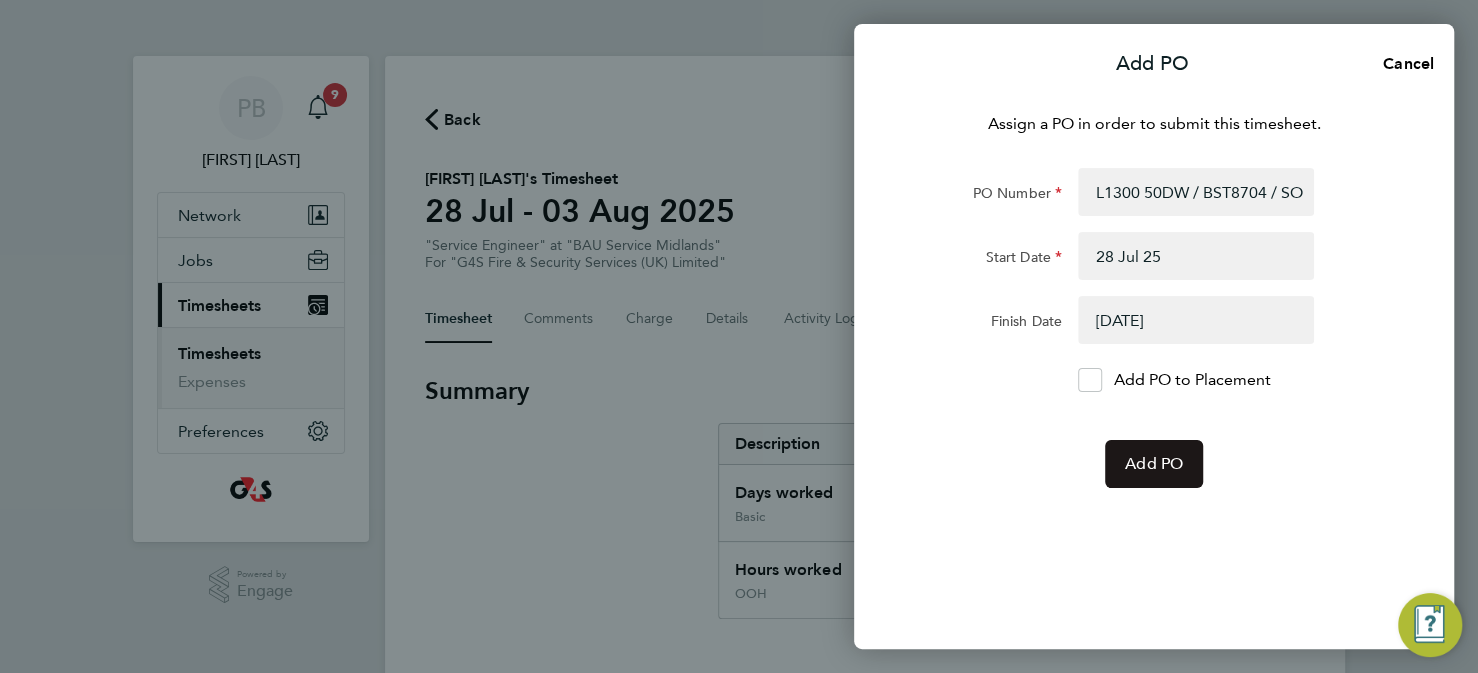 click on "Add PO" 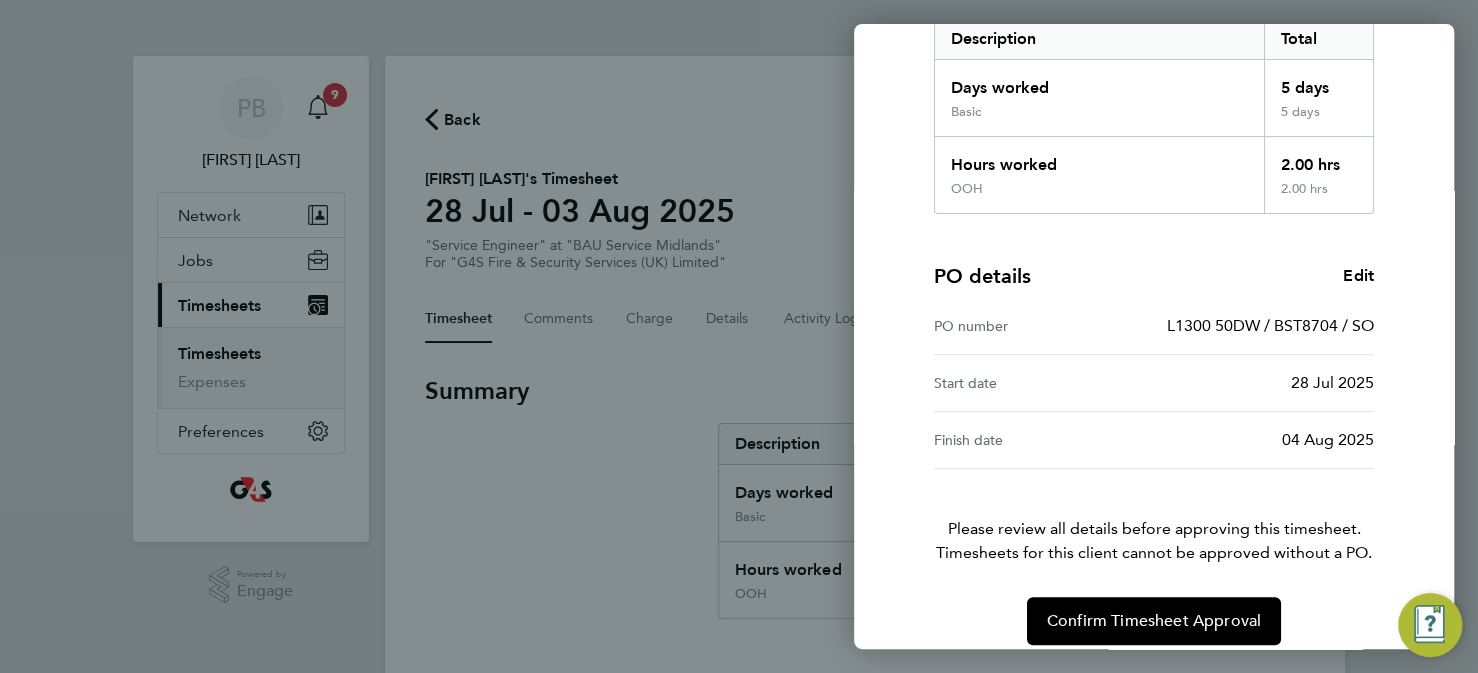 scroll, scrollTop: 360, scrollLeft: 0, axis: vertical 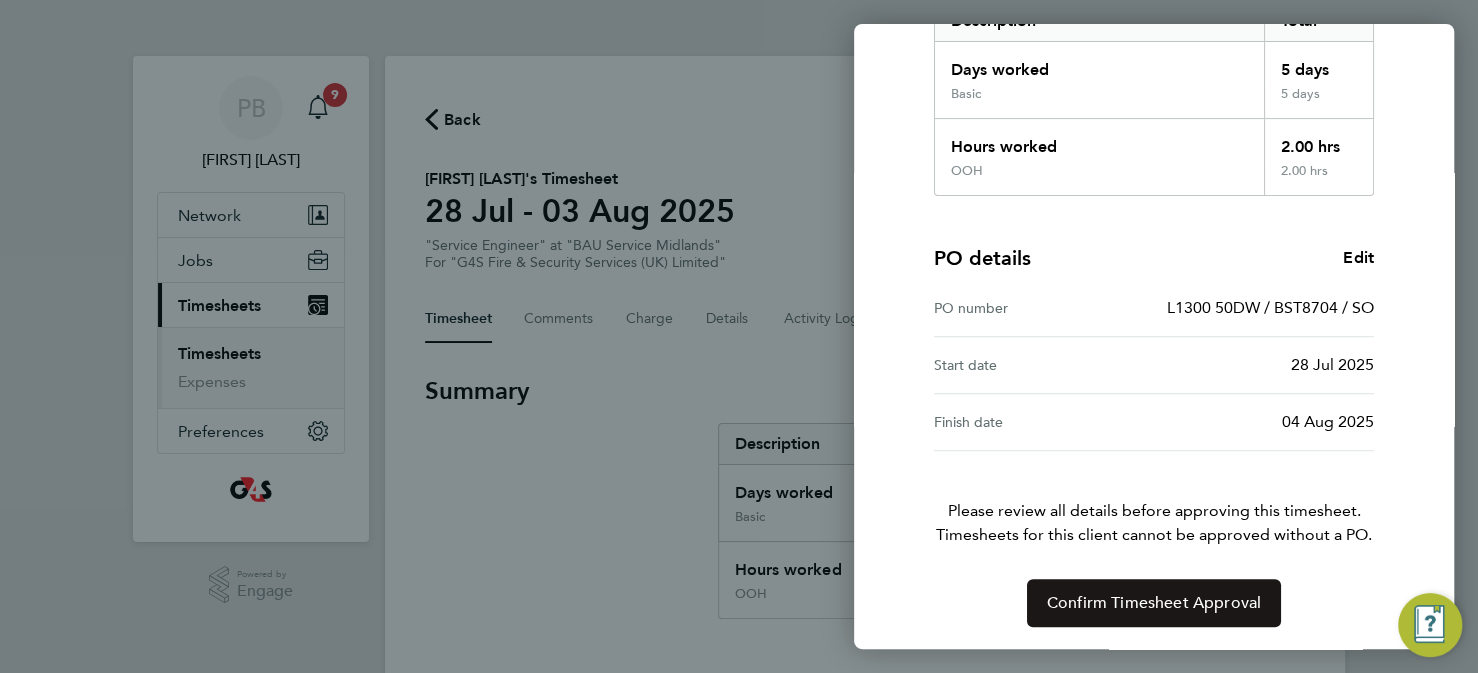 click on "Confirm Timesheet Approval" 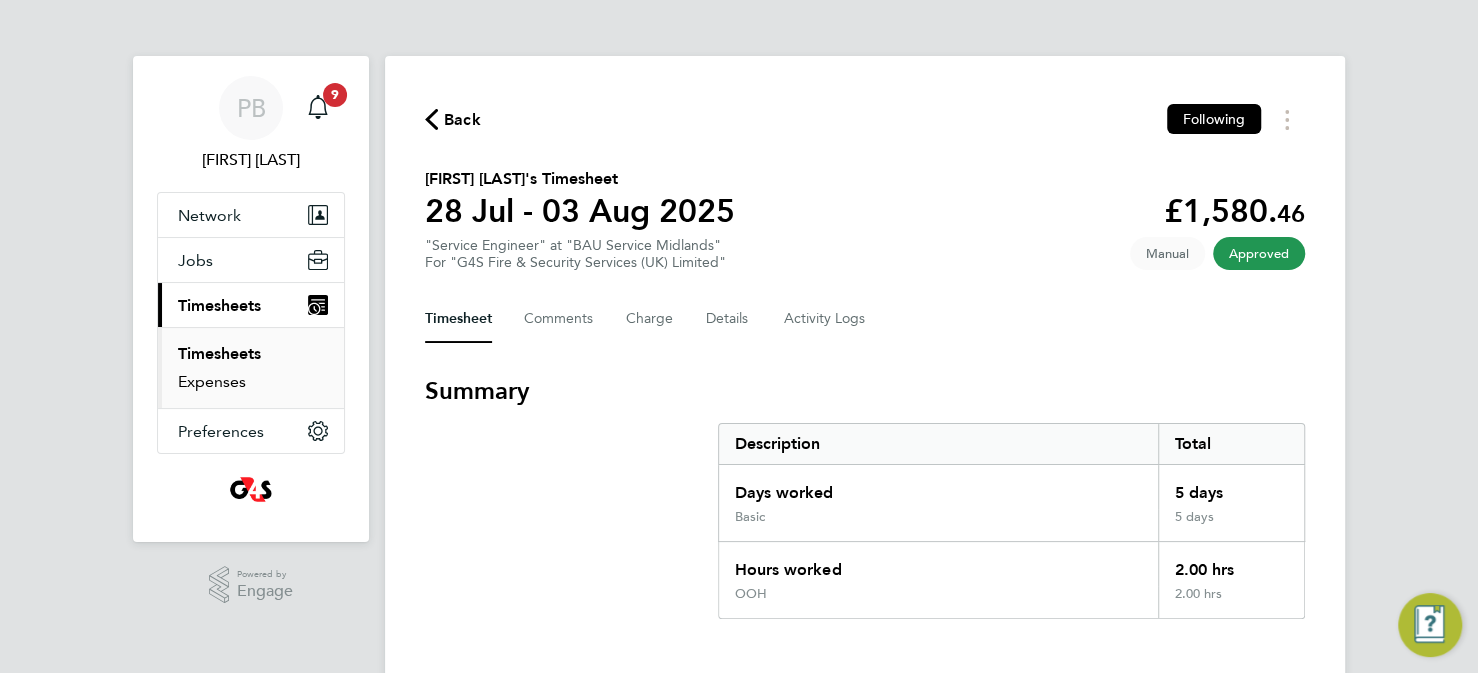 click on "Expenses" at bounding box center (212, 381) 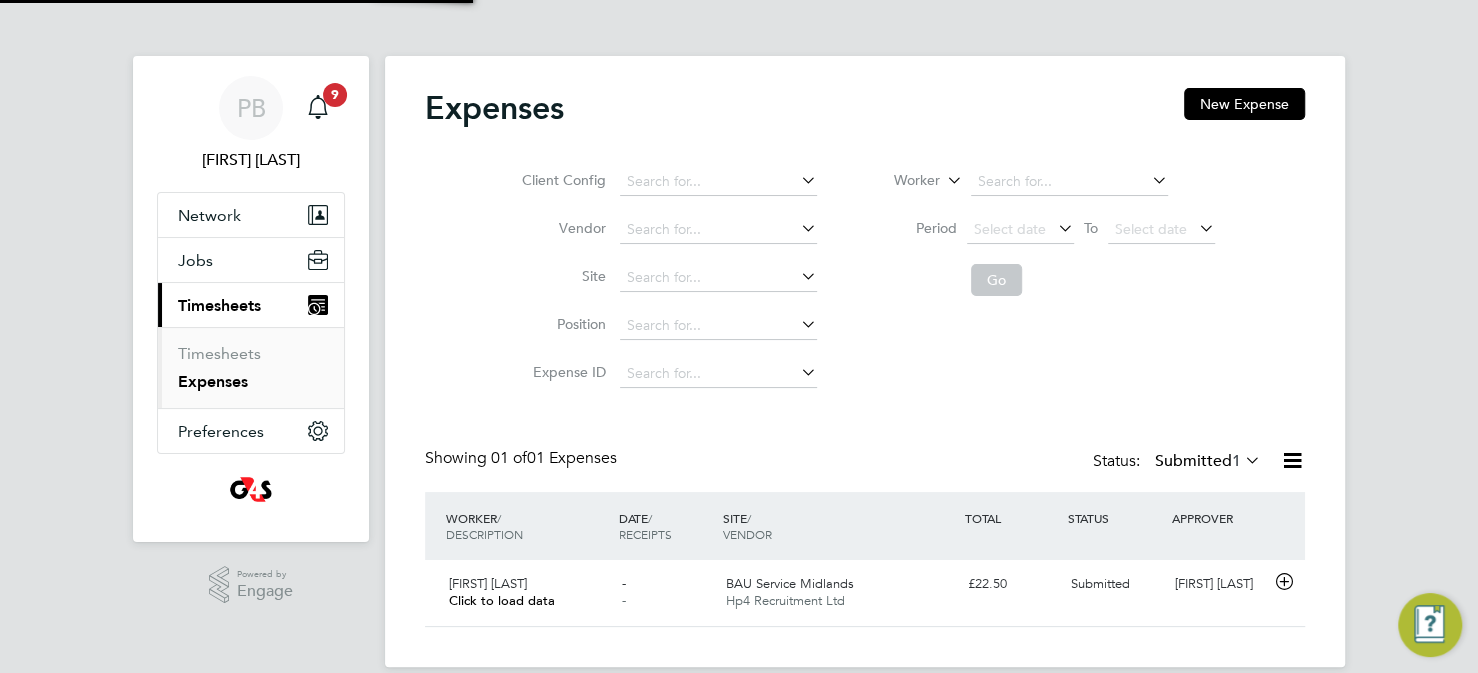 scroll, scrollTop: 10, scrollLeft: 10, axis: both 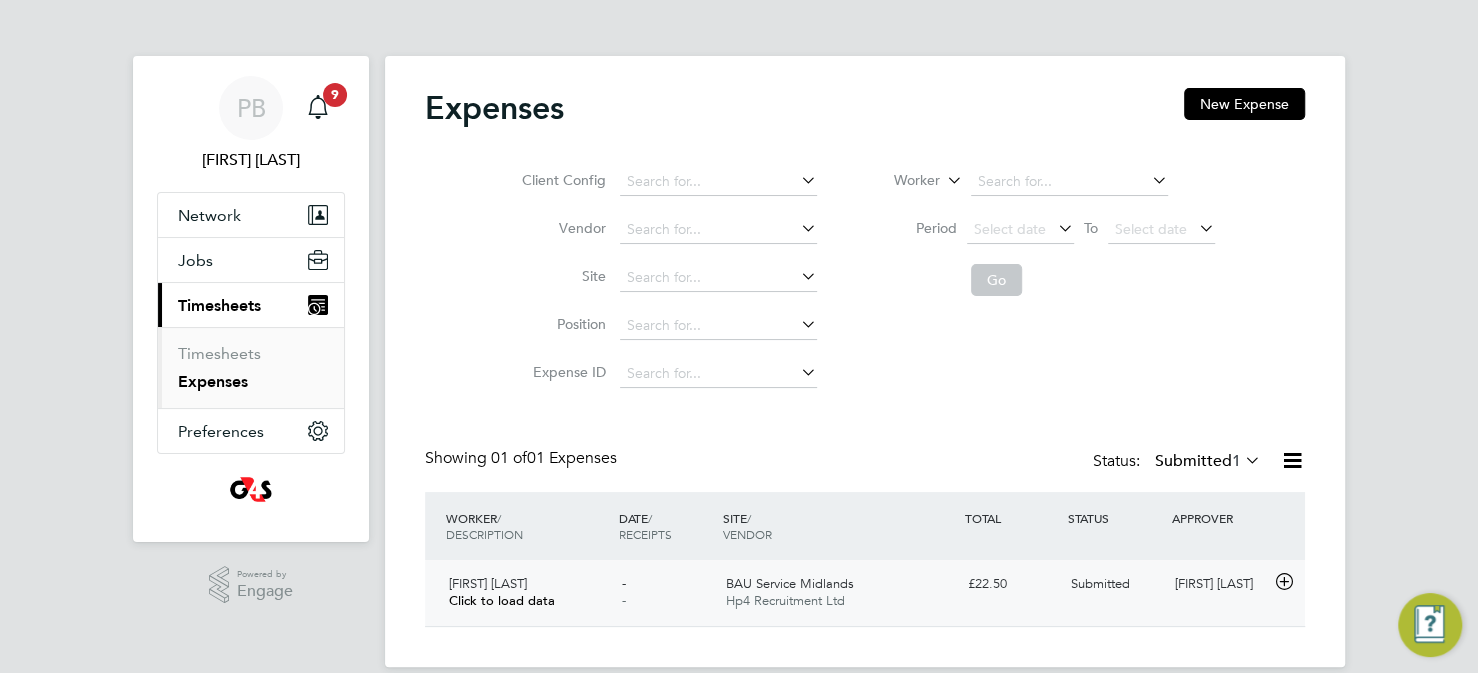 click on "Hp4 Recruitment Ltd" 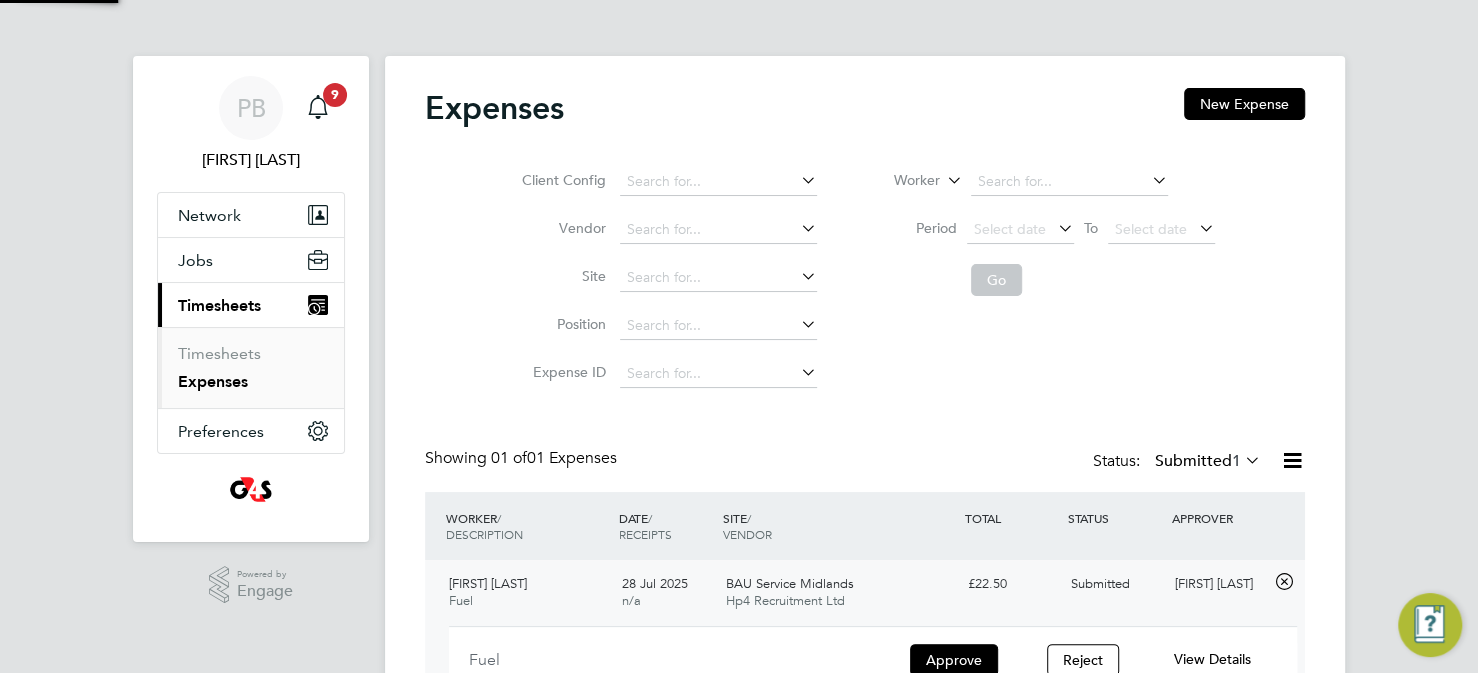 scroll, scrollTop: 10, scrollLeft: 10, axis: both 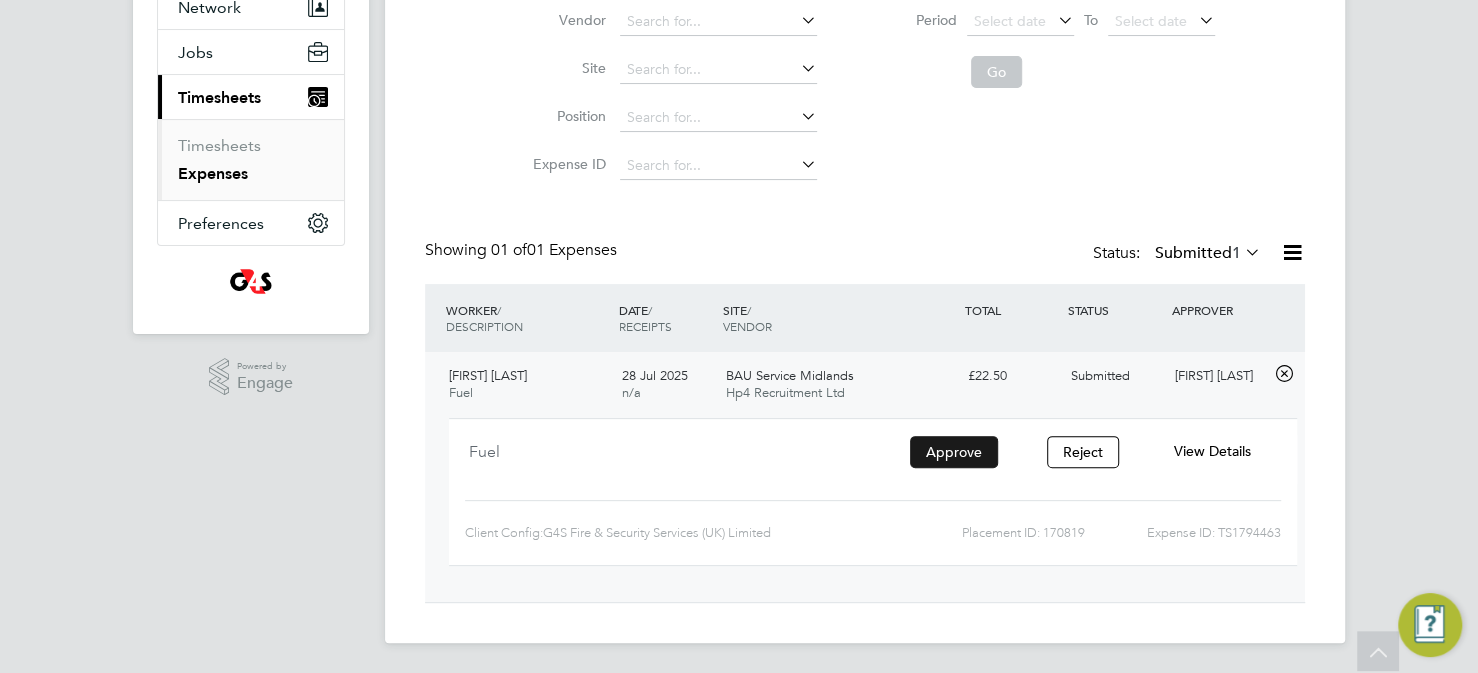click on "Approve" 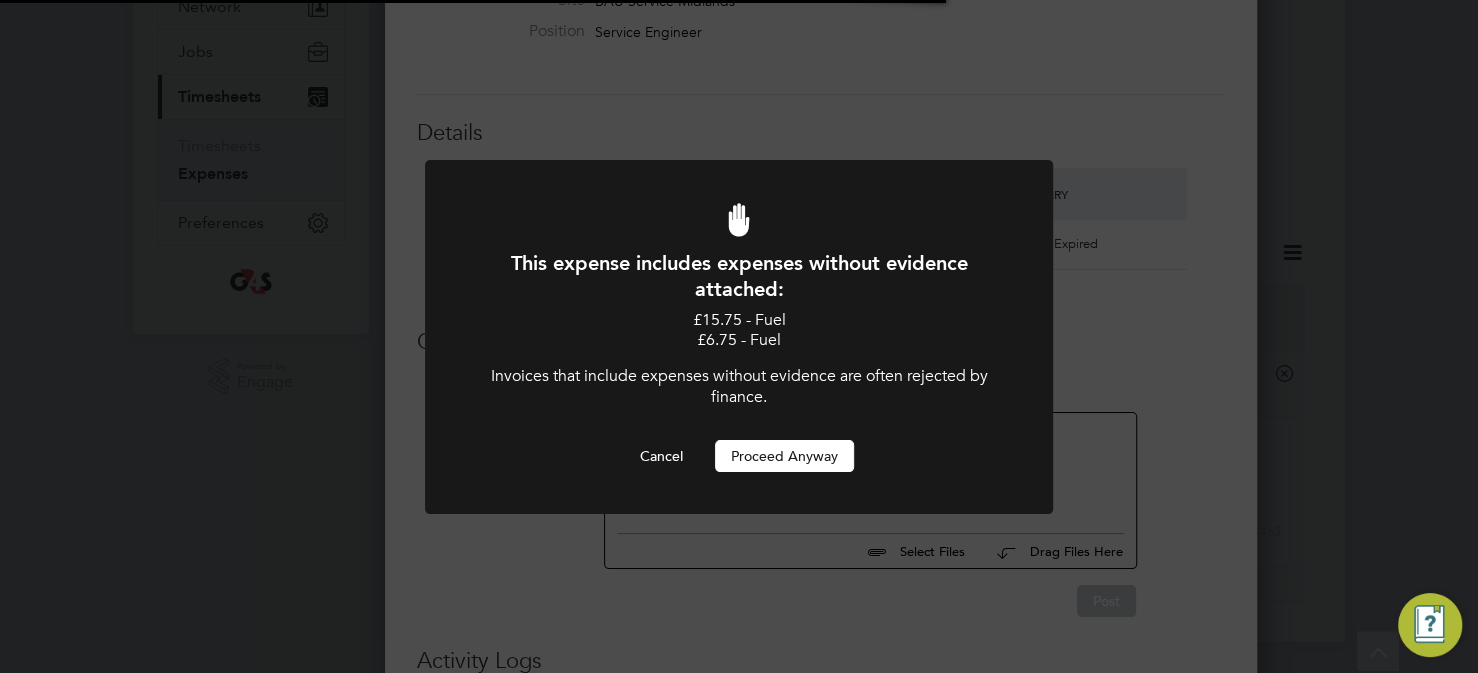 scroll, scrollTop: 0, scrollLeft: 0, axis: both 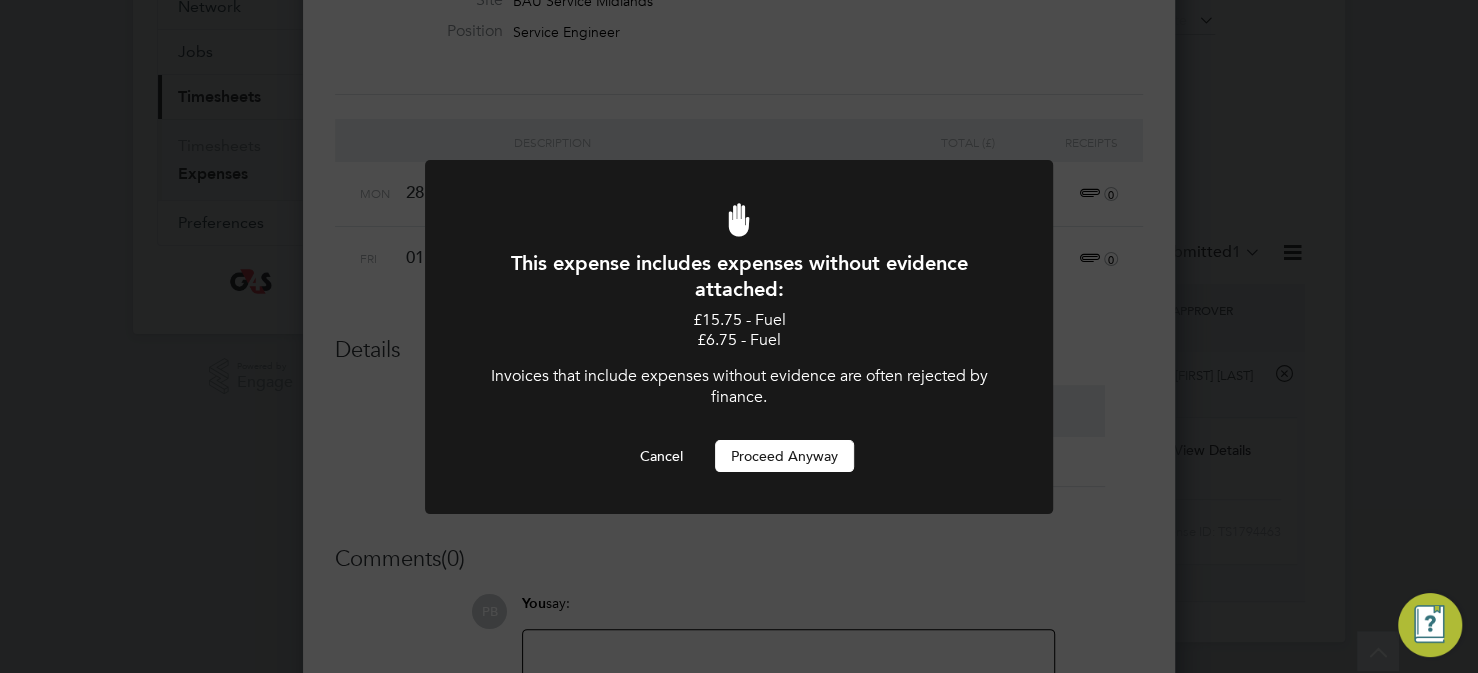 click on "Proceed Anyway" at bounding box center (784, 456) 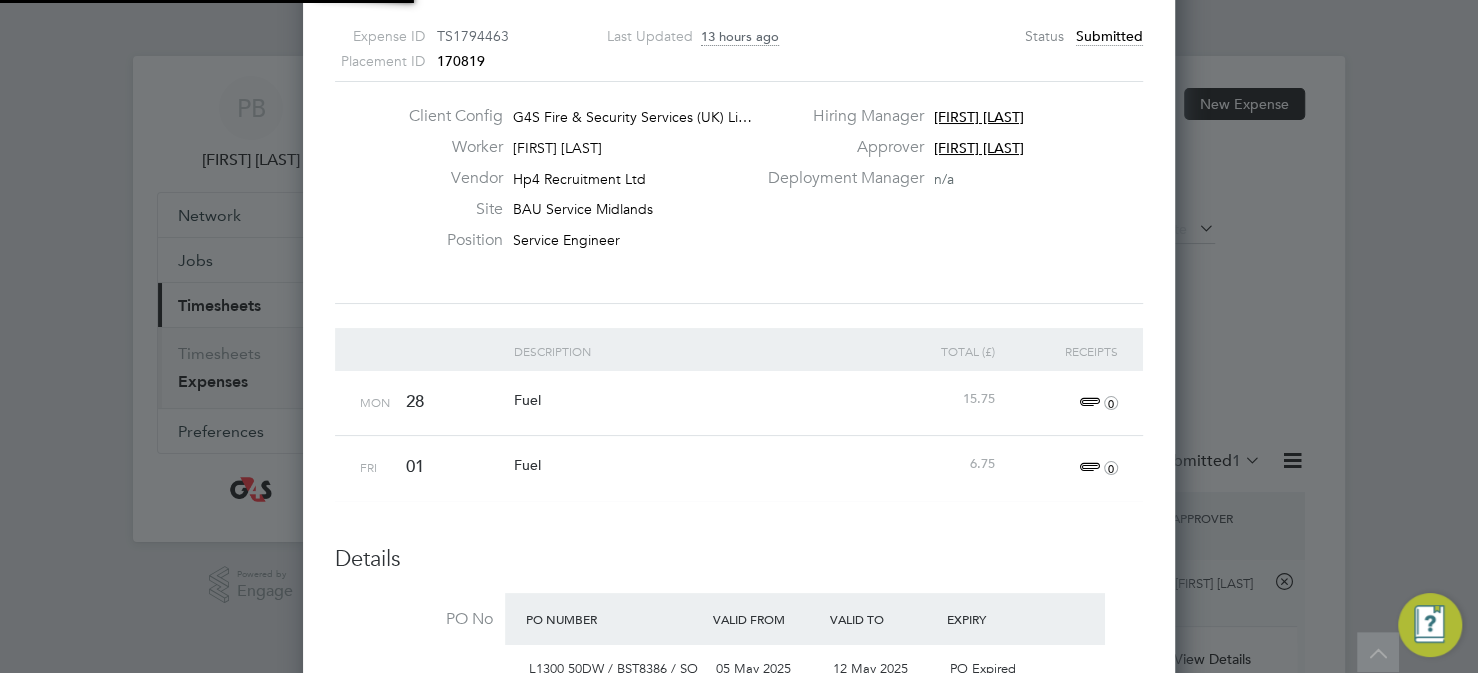 scroll, scrollTop: 208, scrollLeft: 0, axis: vertical 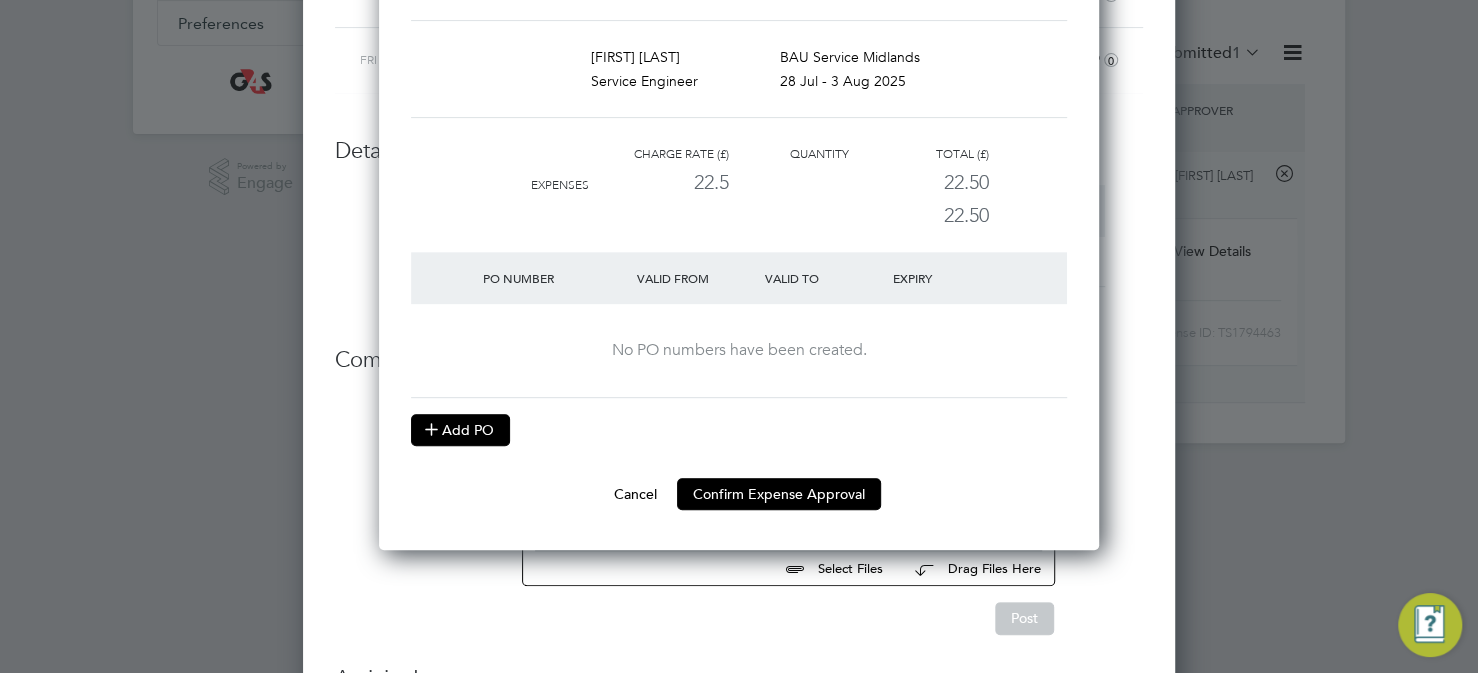 click on "Add PO" at bounding box center (460, 430) 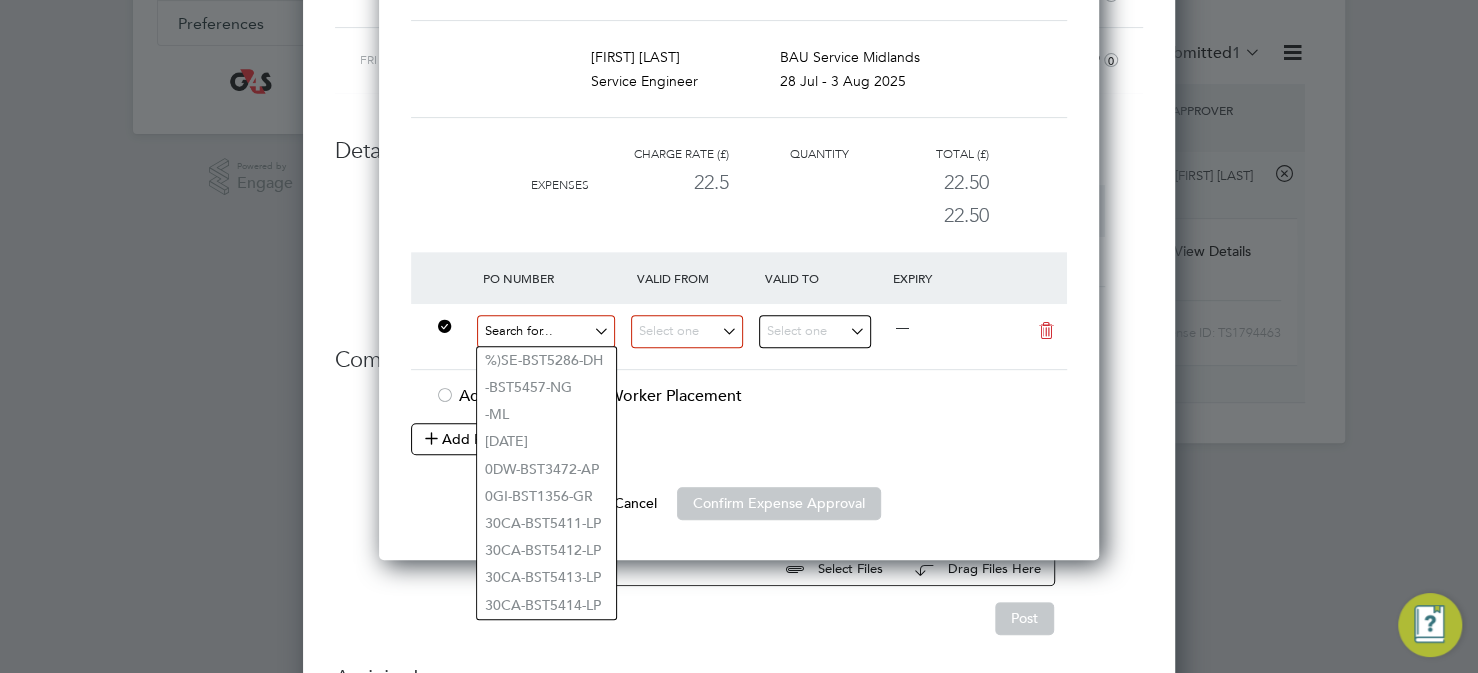 paste on "L1300 50DW / BST8704 / SO" 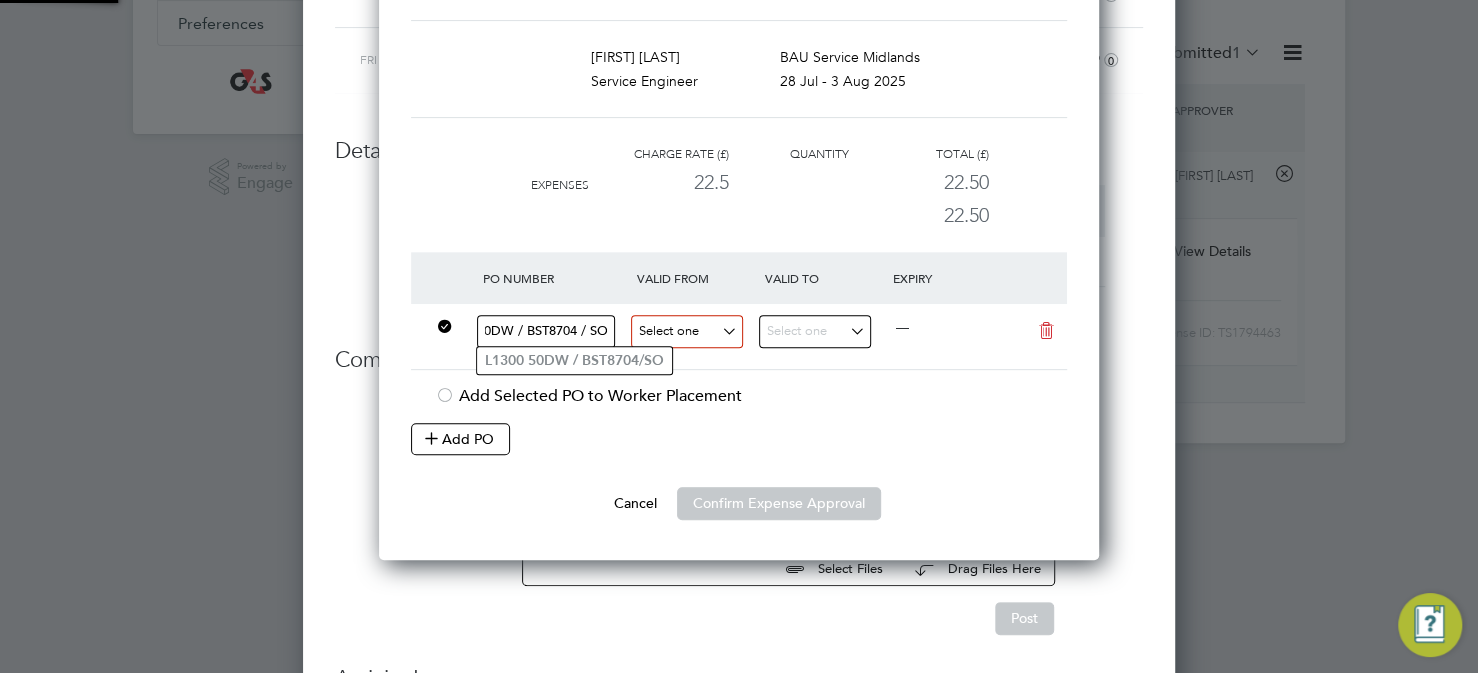 type on "L1300 50DW / BST8704 / SO" 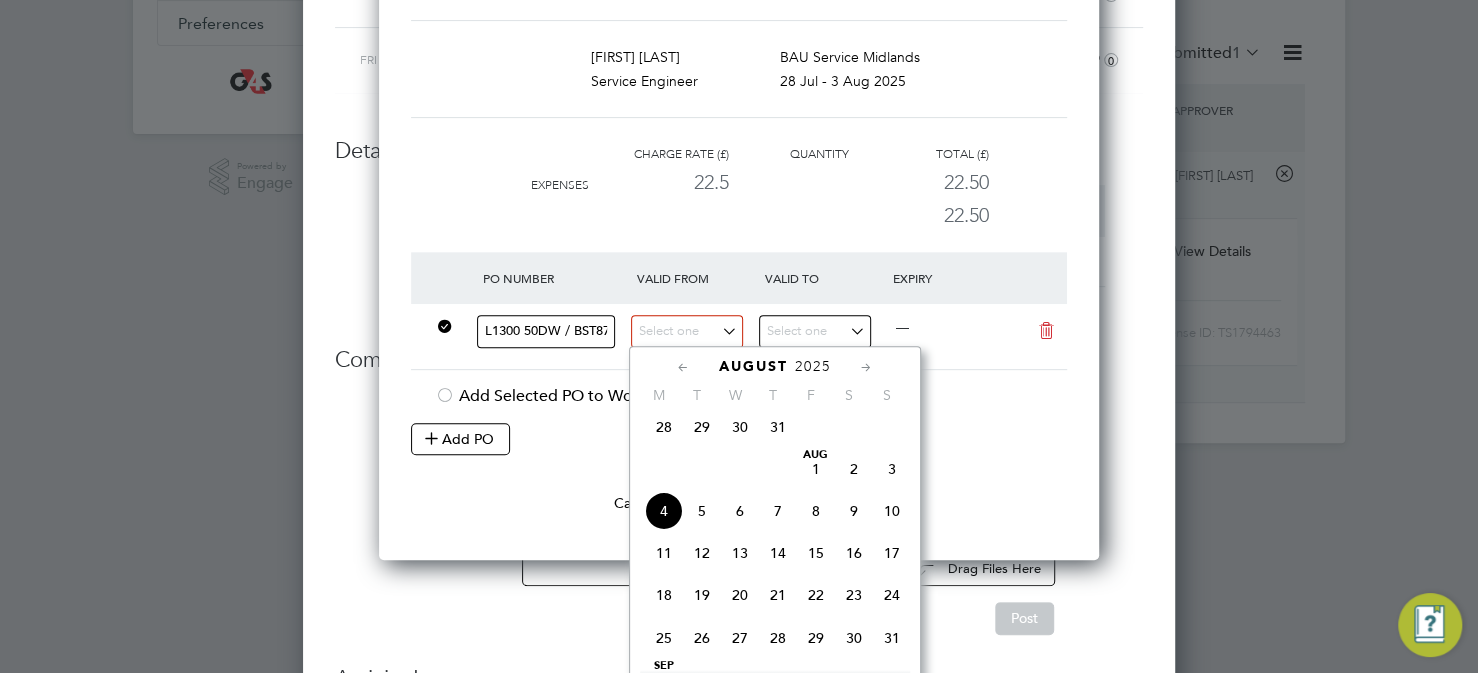 click on "28" 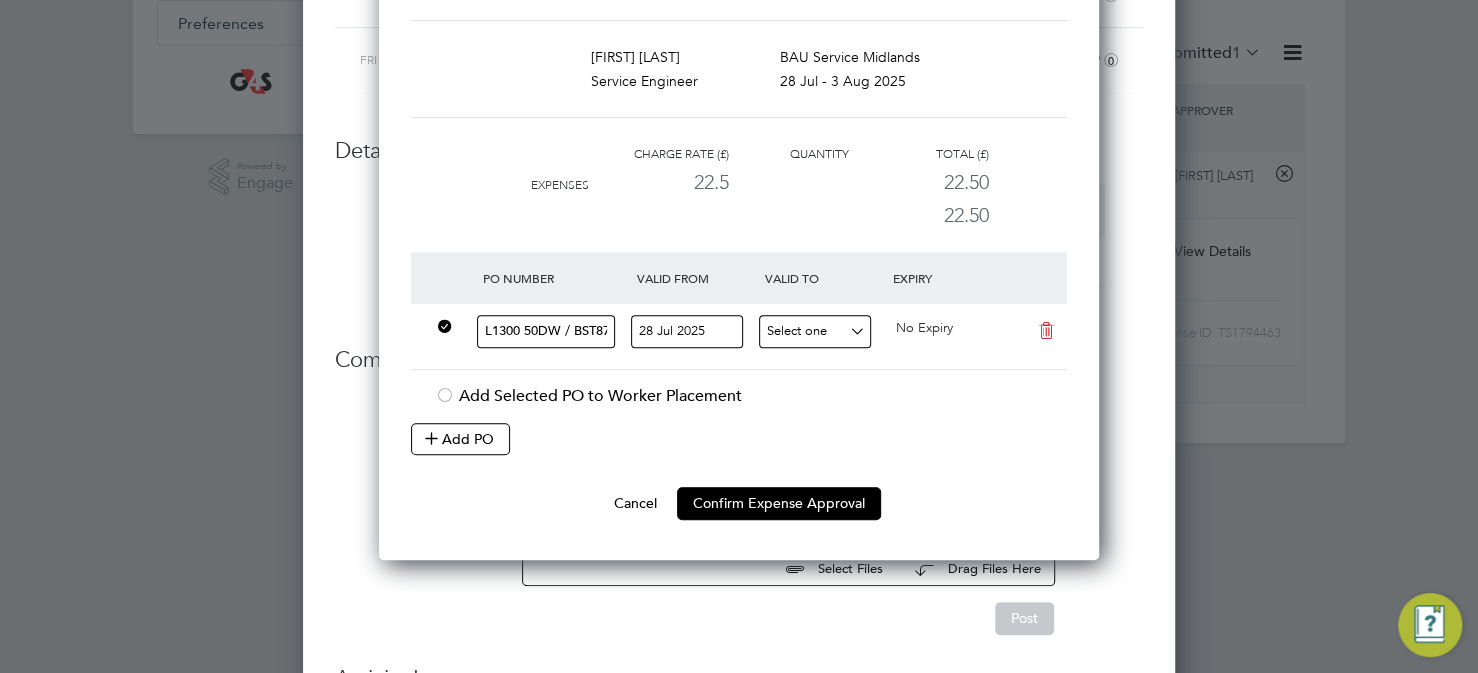 click at bounding box center [815, 331] 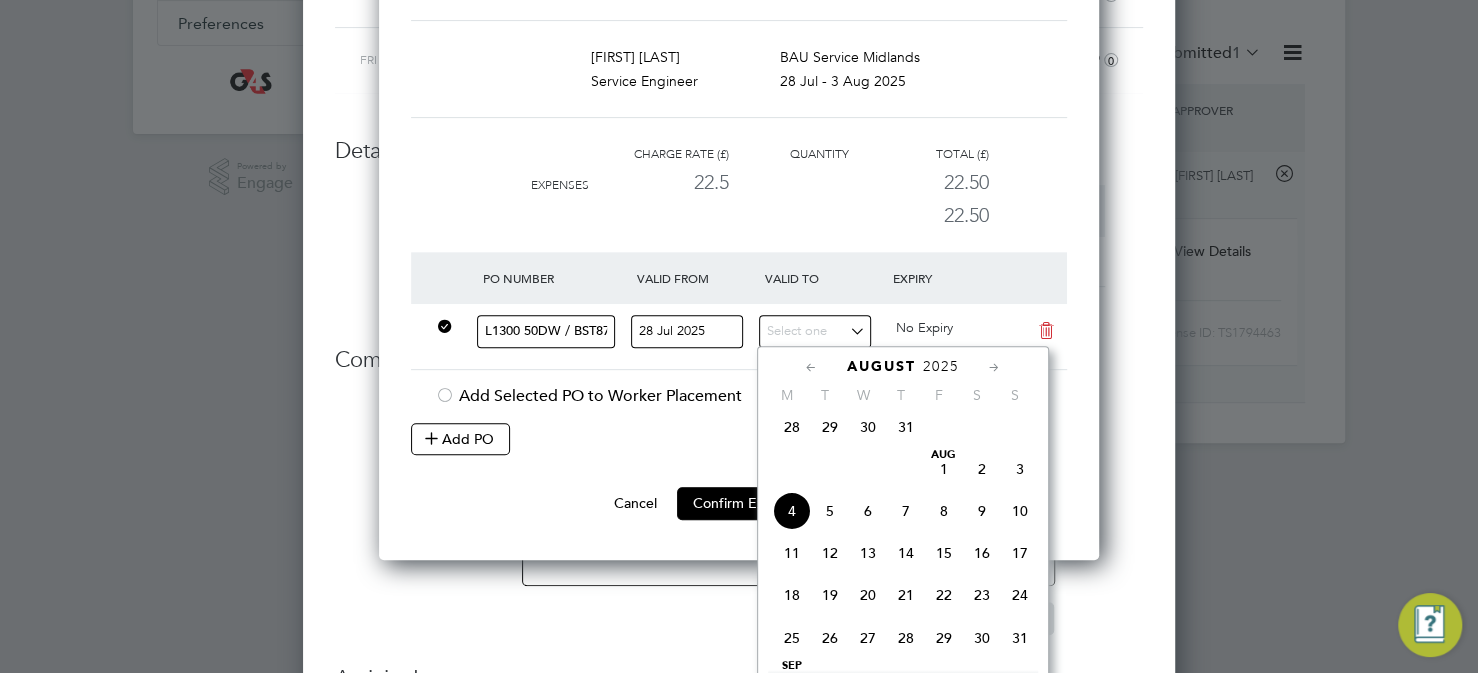 click on "4" 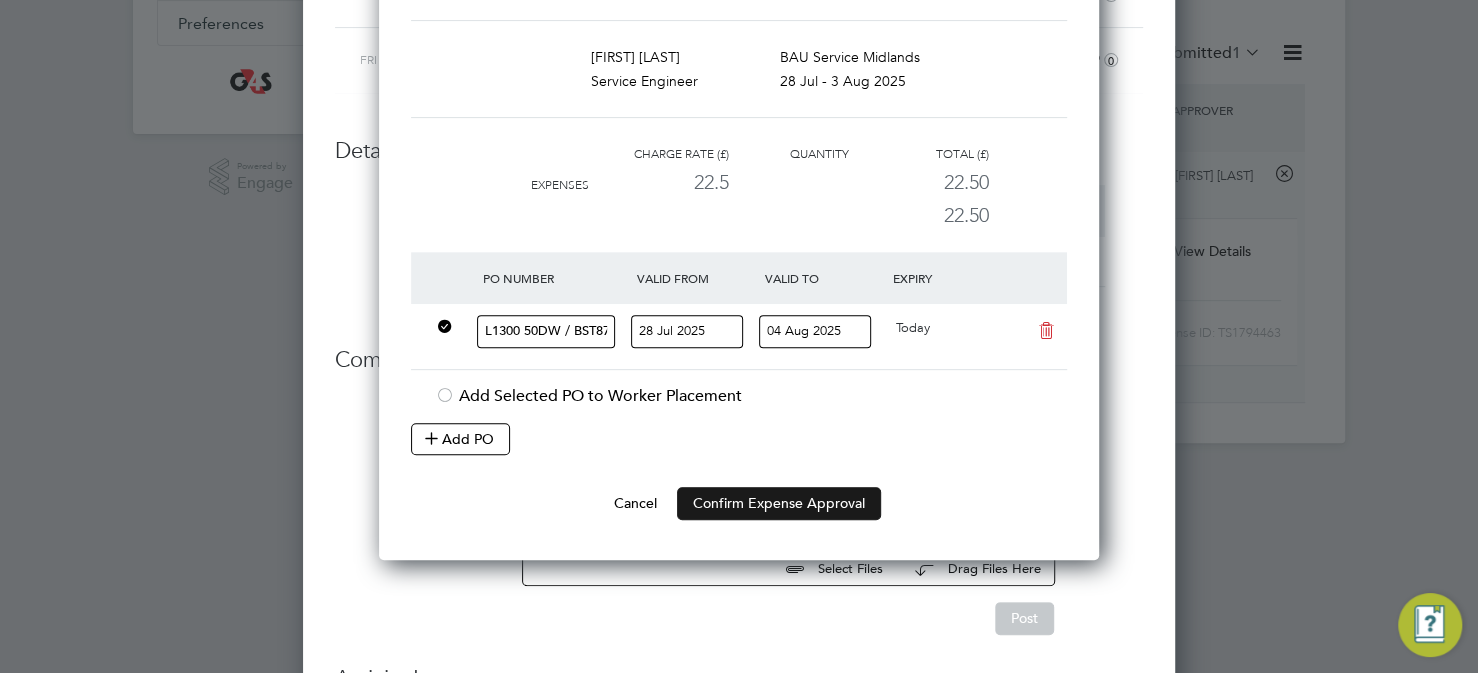 click on "Confirm Expense Approval" at bounding box center [779, 503] 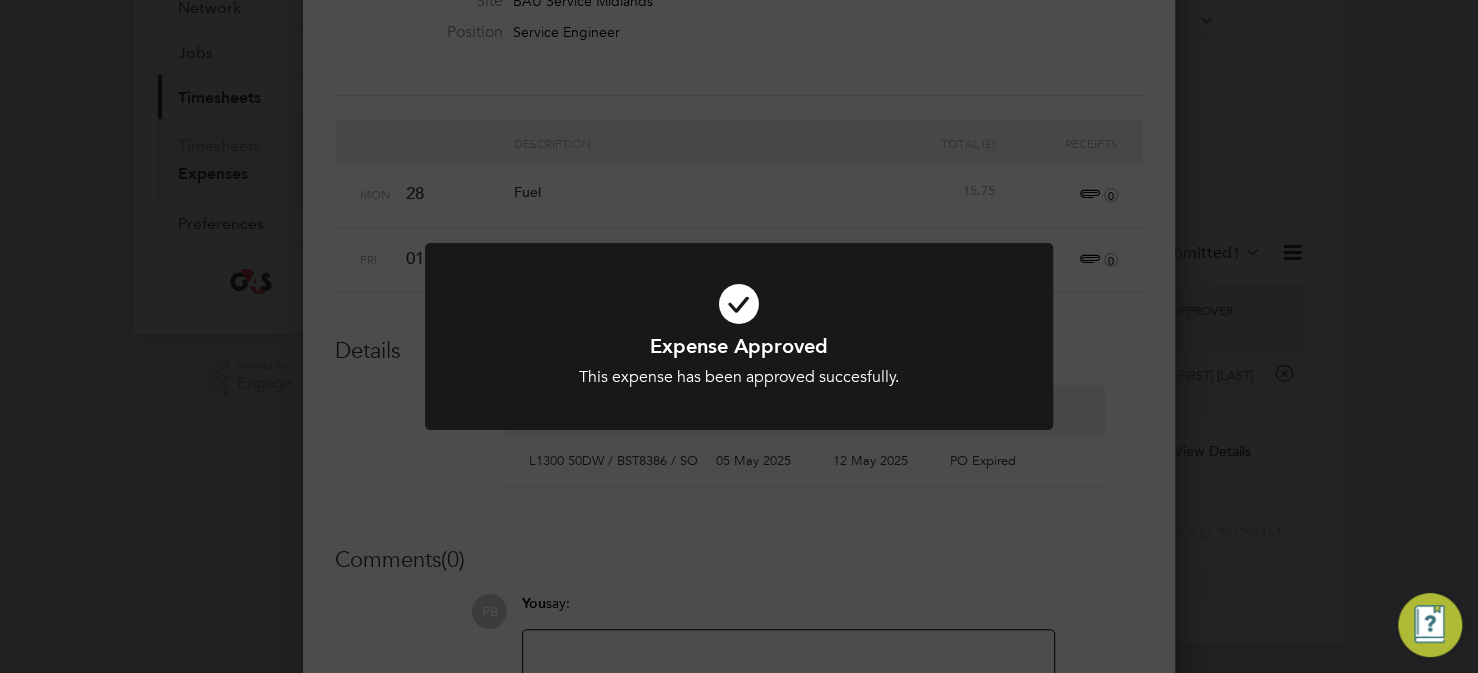 drag, startPoint x: 666, startPoint y: 88, endPoint x: 666, endPoint y: 5, distance: 83 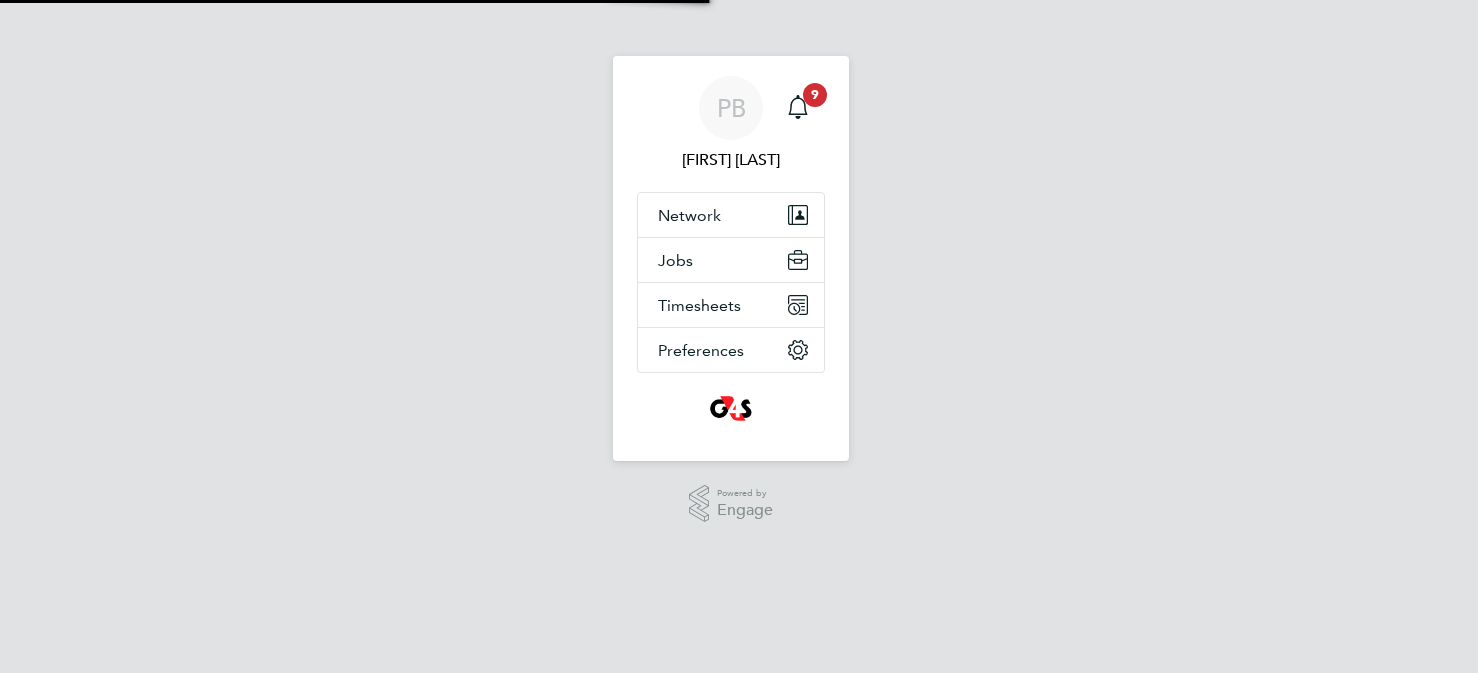 scroll, scrollTop: 0, scrollLeft: 0, axis: both 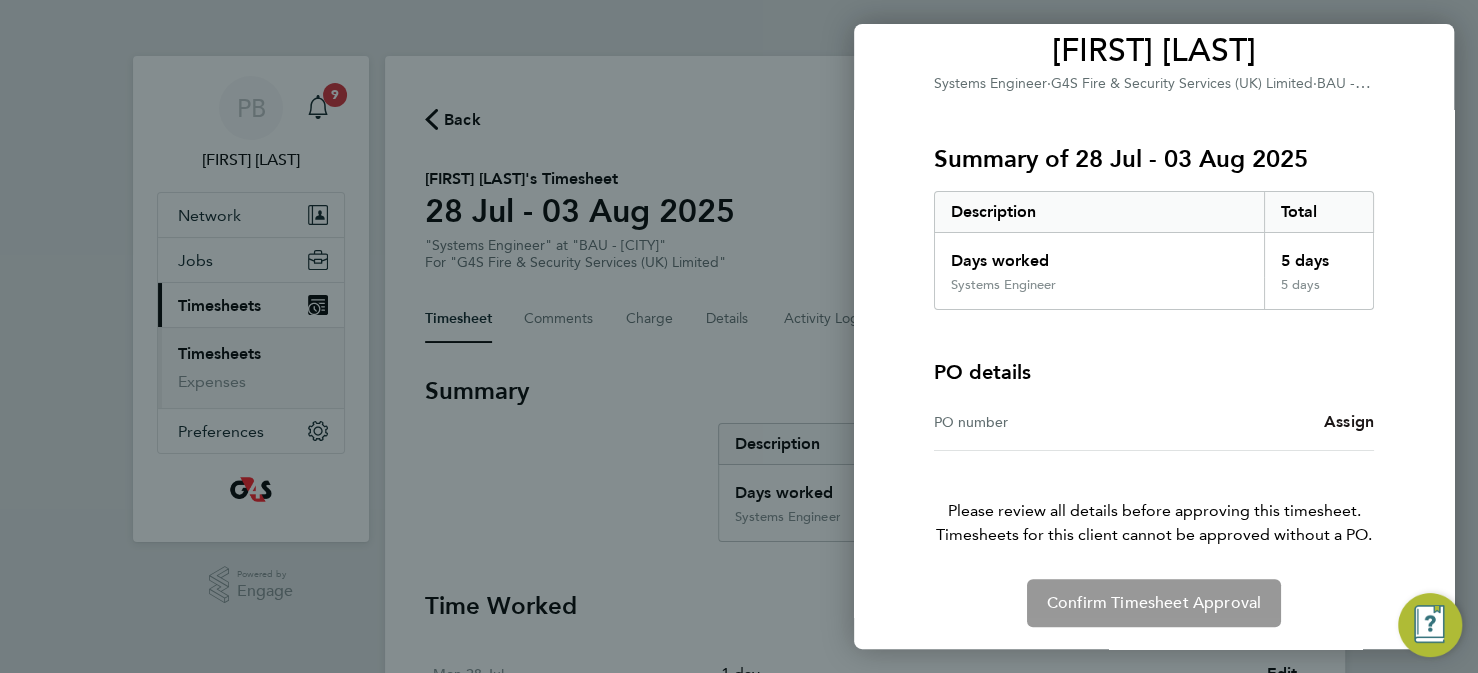 click on "Assign" at bounding box center [1349, 421] 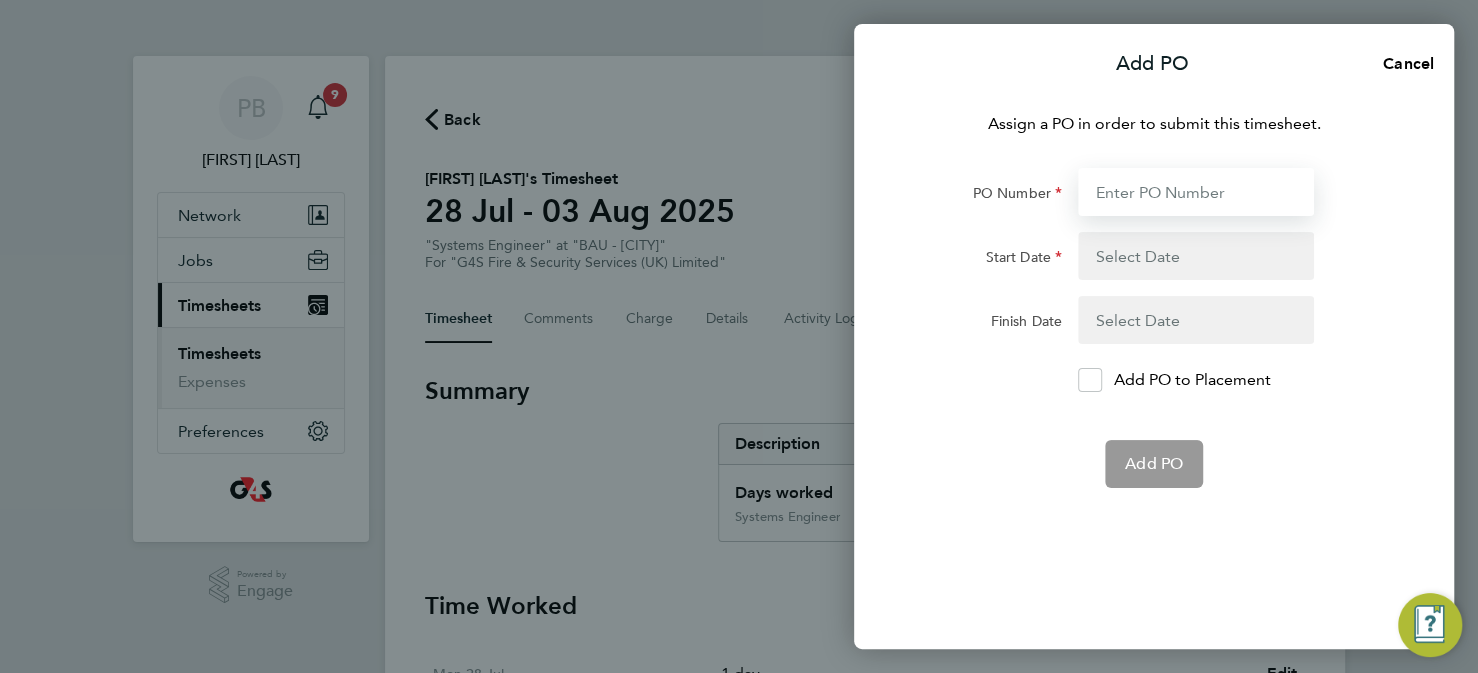 click on "PO Number" at bounding box center (1196, 192) 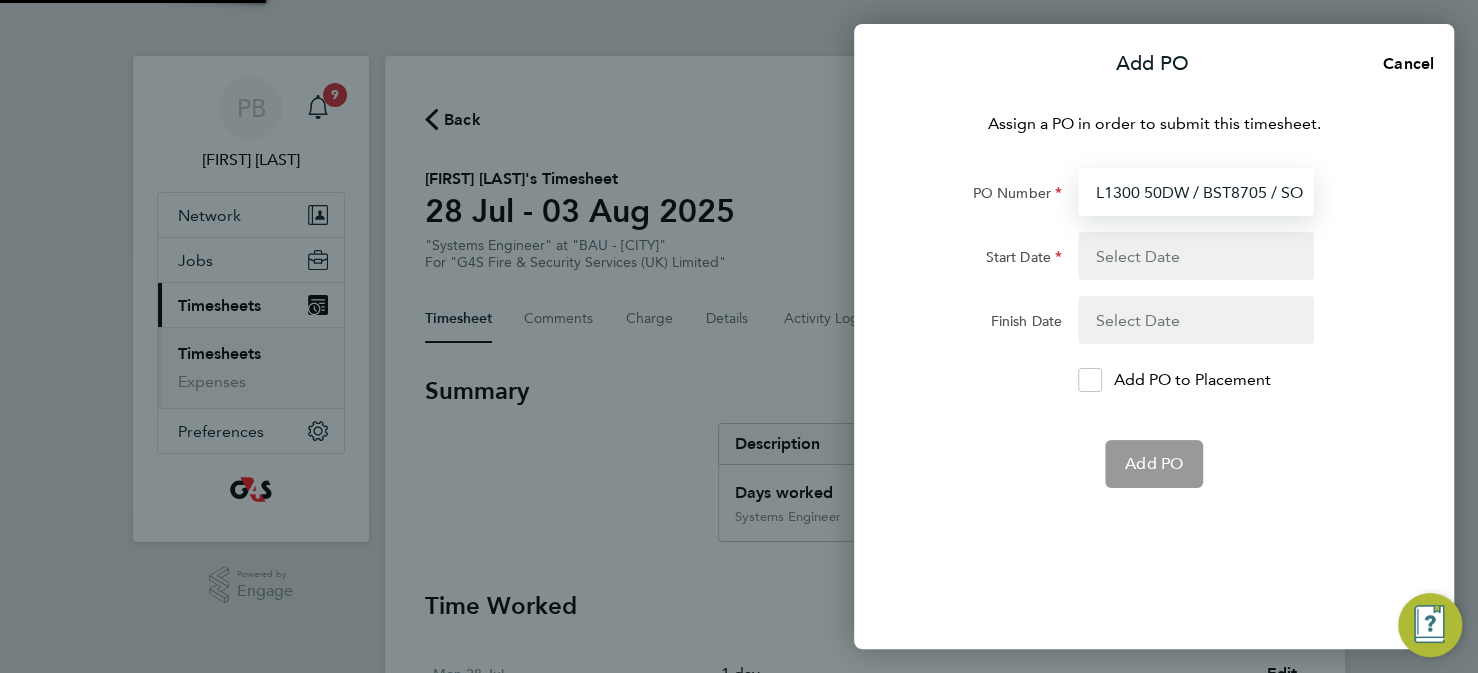 type on "L1300 50DW / BST8705 / SO" 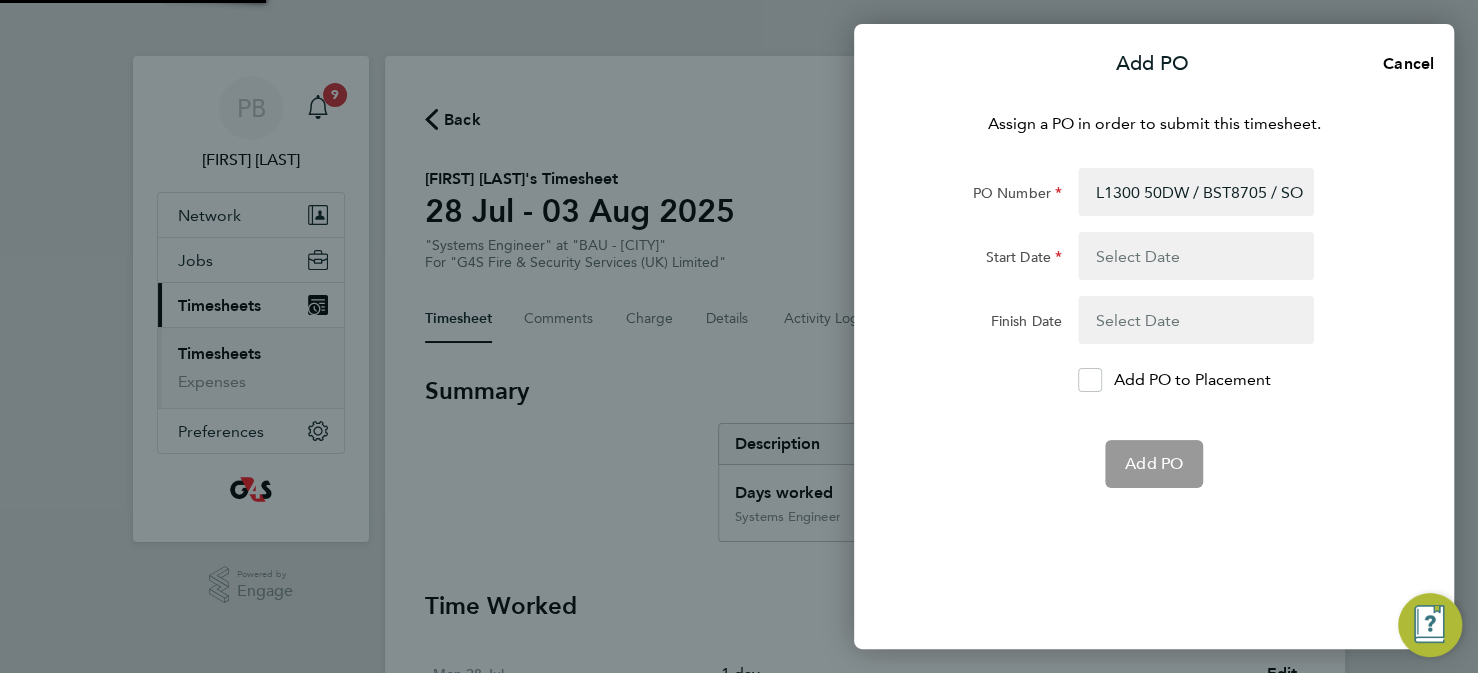 click 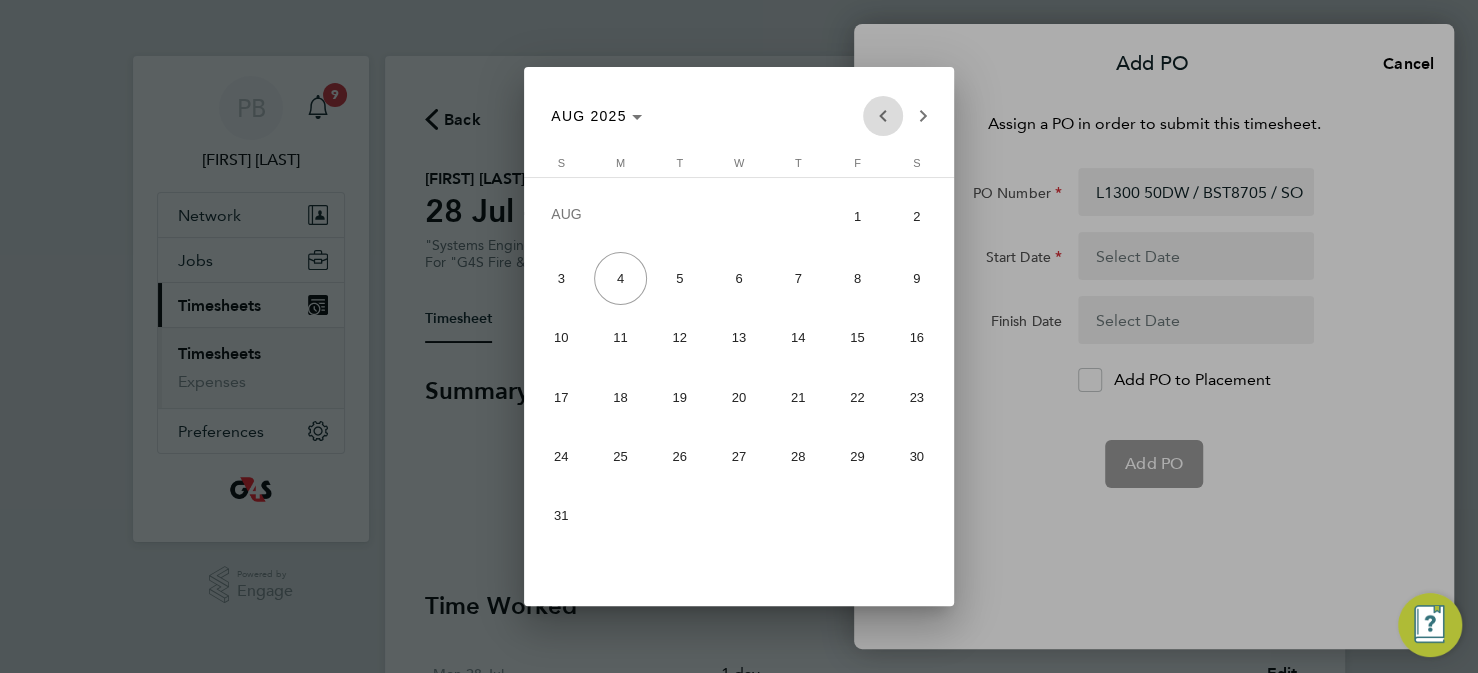 click at bounding box center (883, 116) 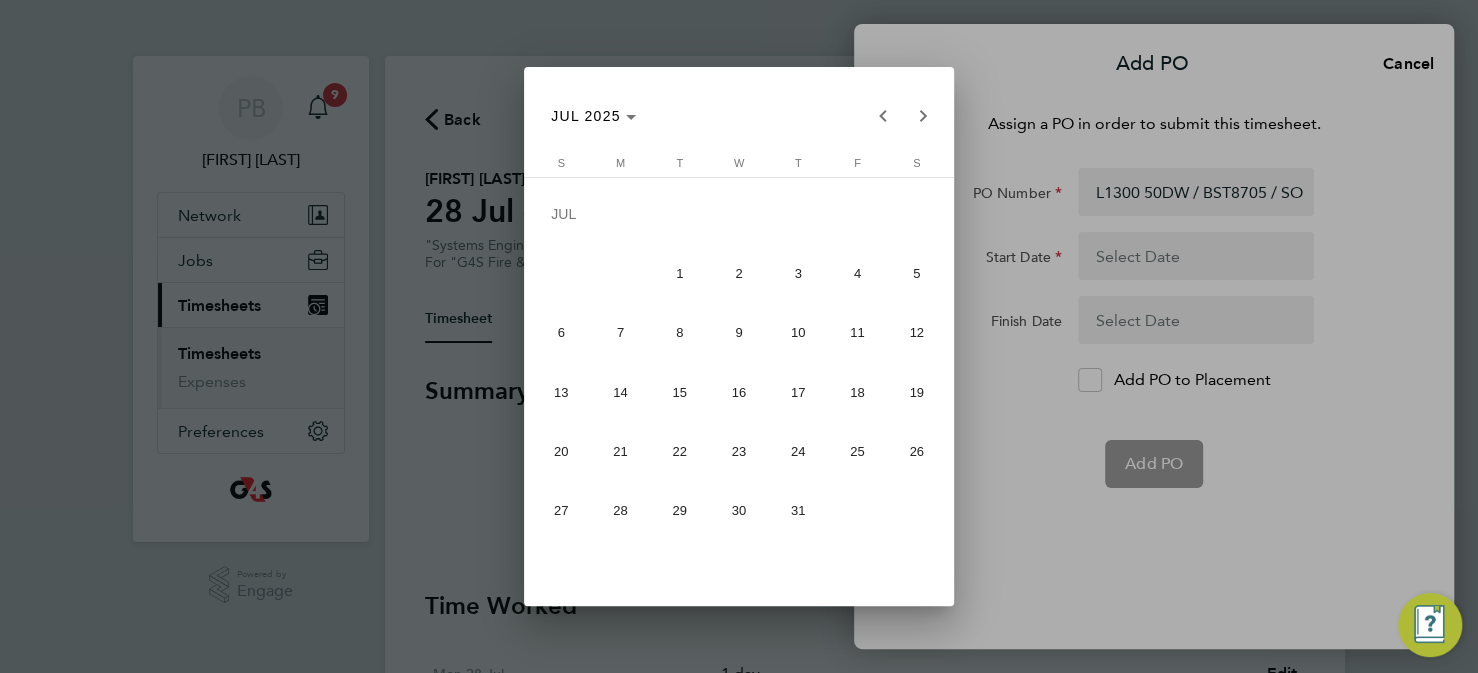 click on "28" at bounding box center [620, 510] 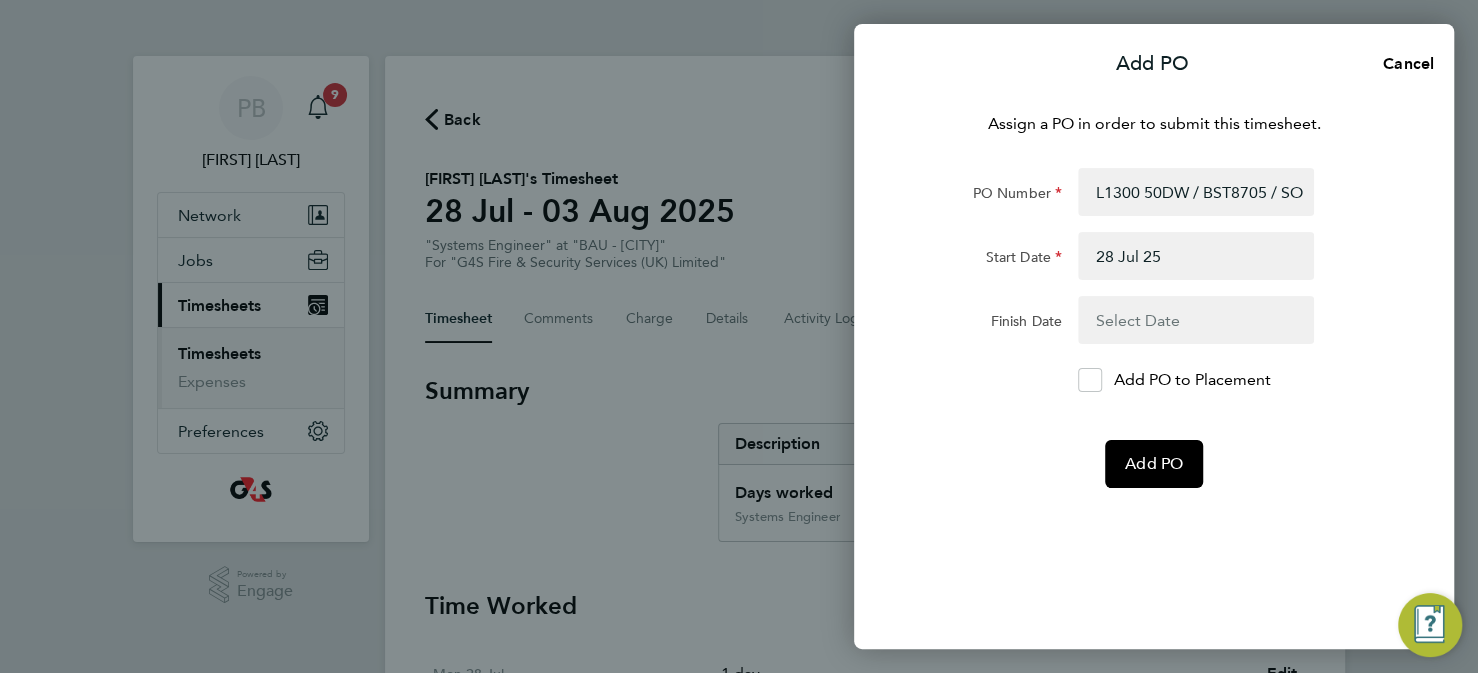 click 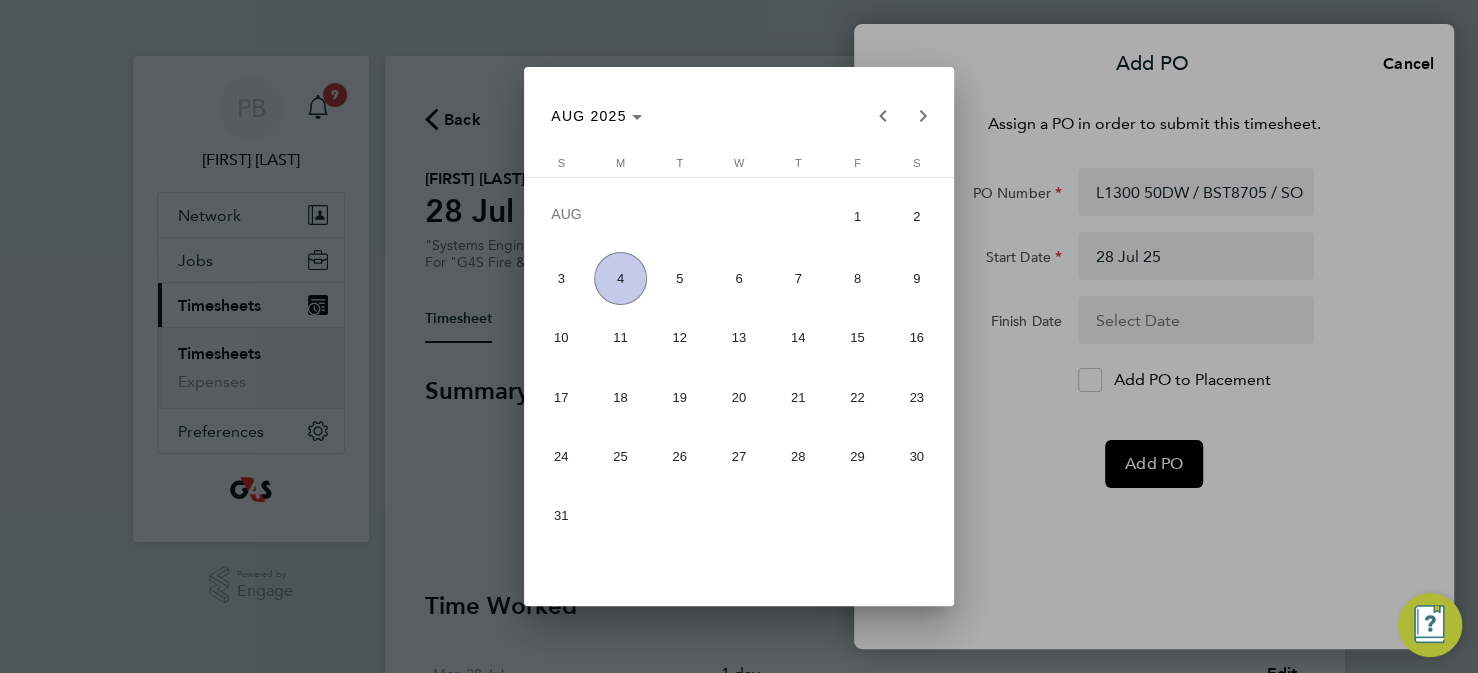 click on "4" at bounding box center [620, 278] 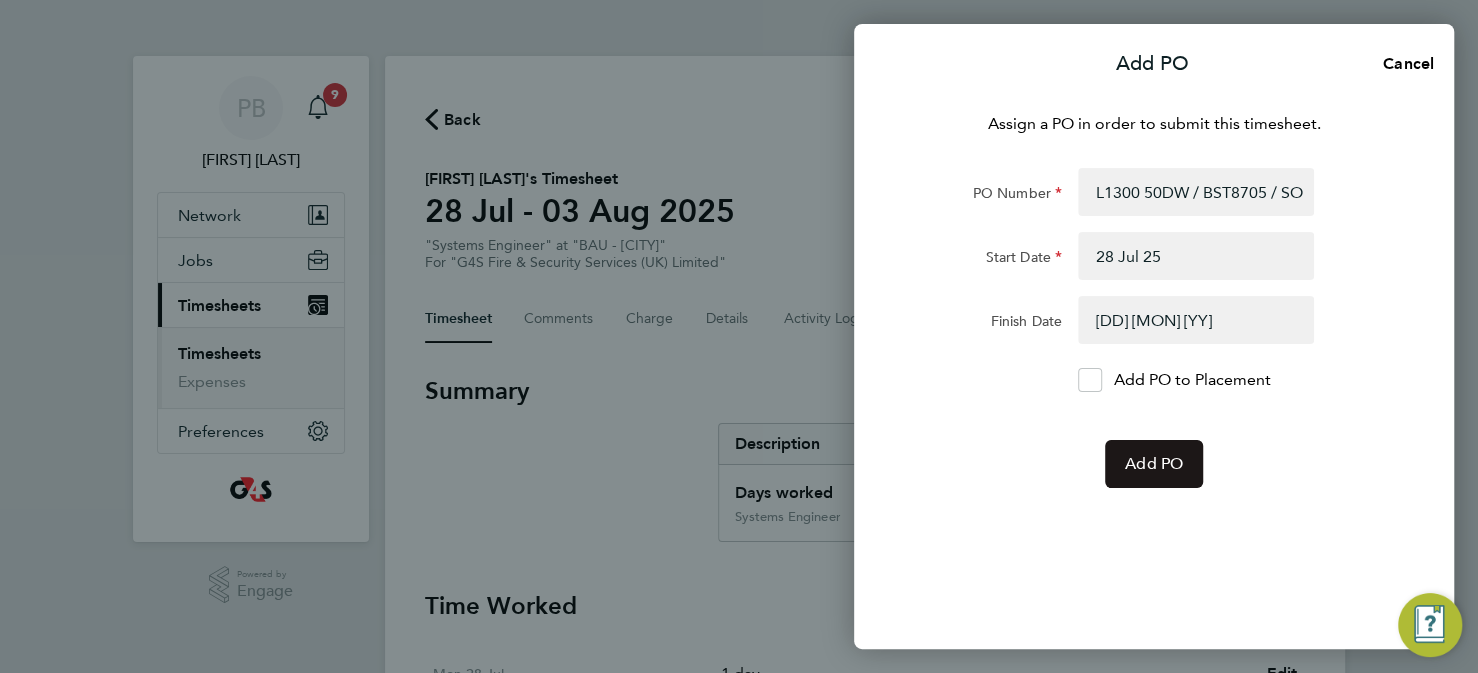 click on "Add PO" 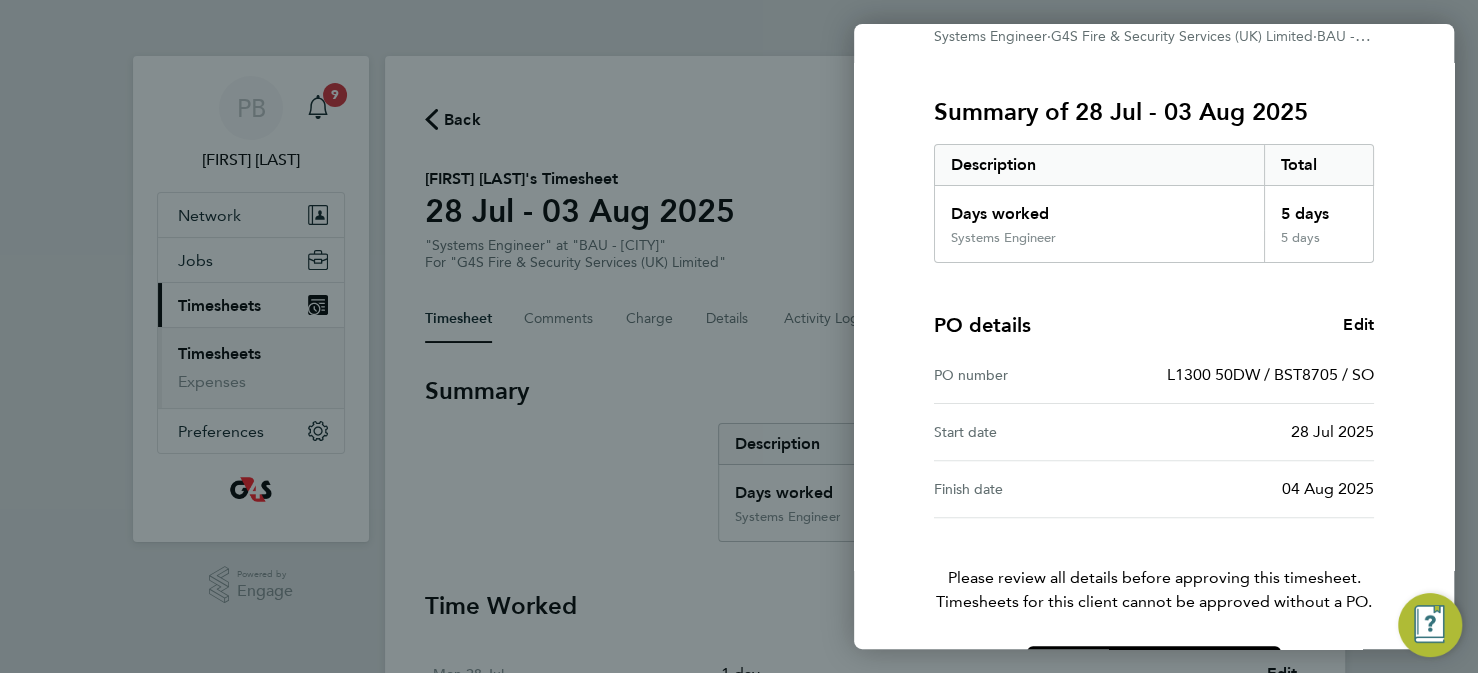 scroll, scrollTop: 283, scrollLeft: 0, axis: vertical 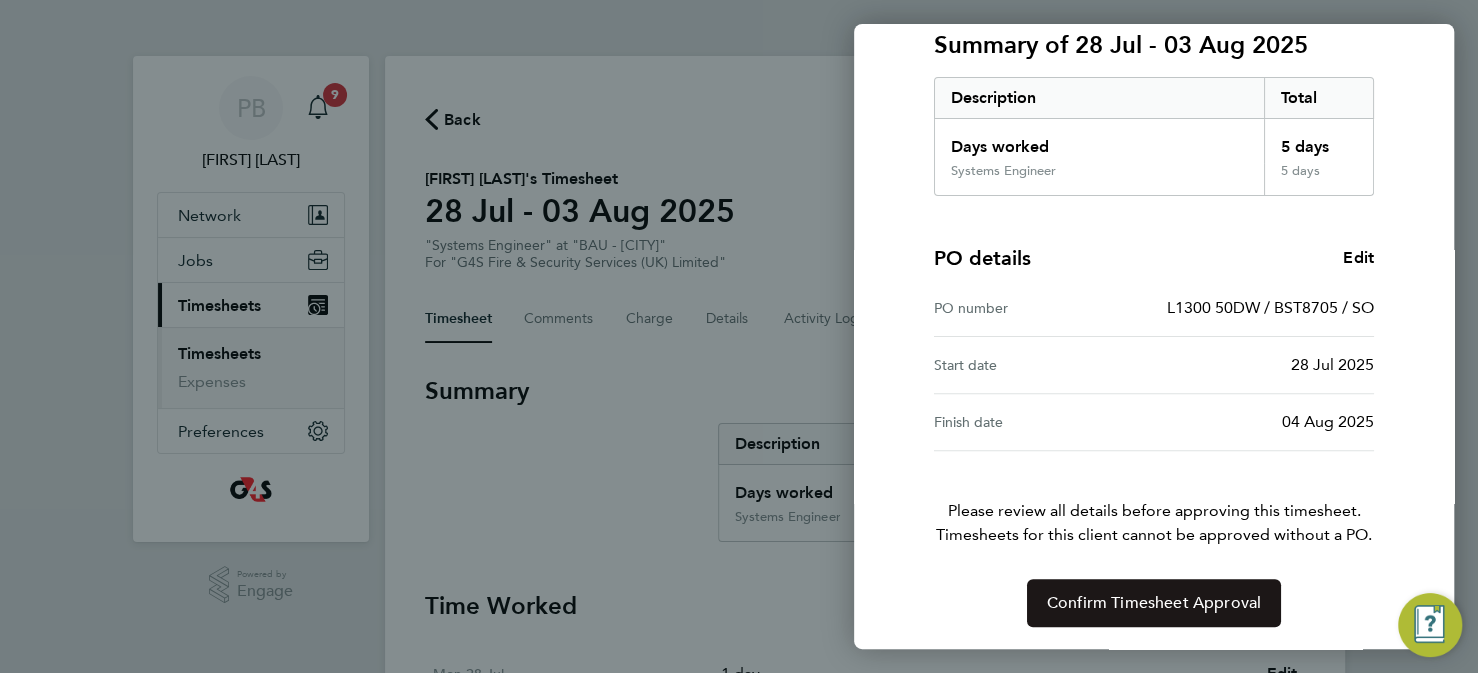 click on "Confirm Timesheet Approval" 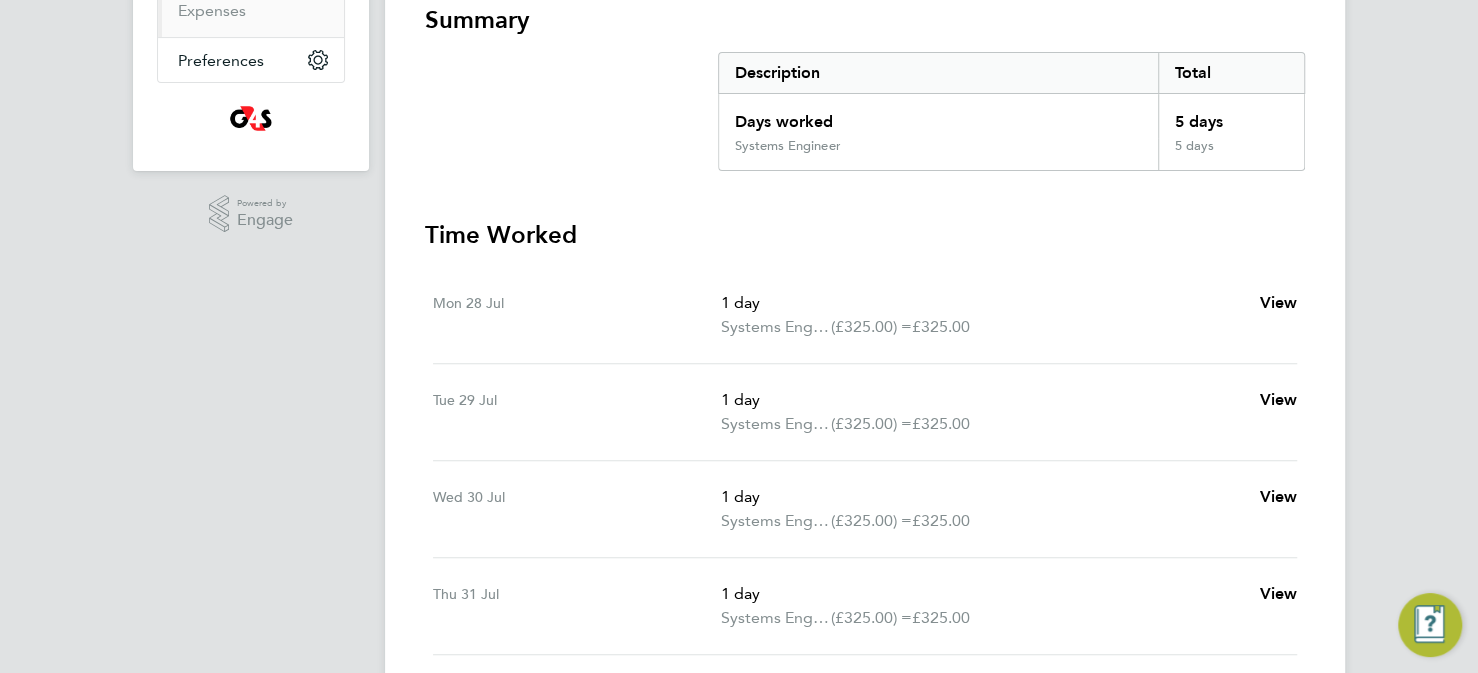 scroll, scrollTop: 72, scrollLeft: 0, axis: vertical 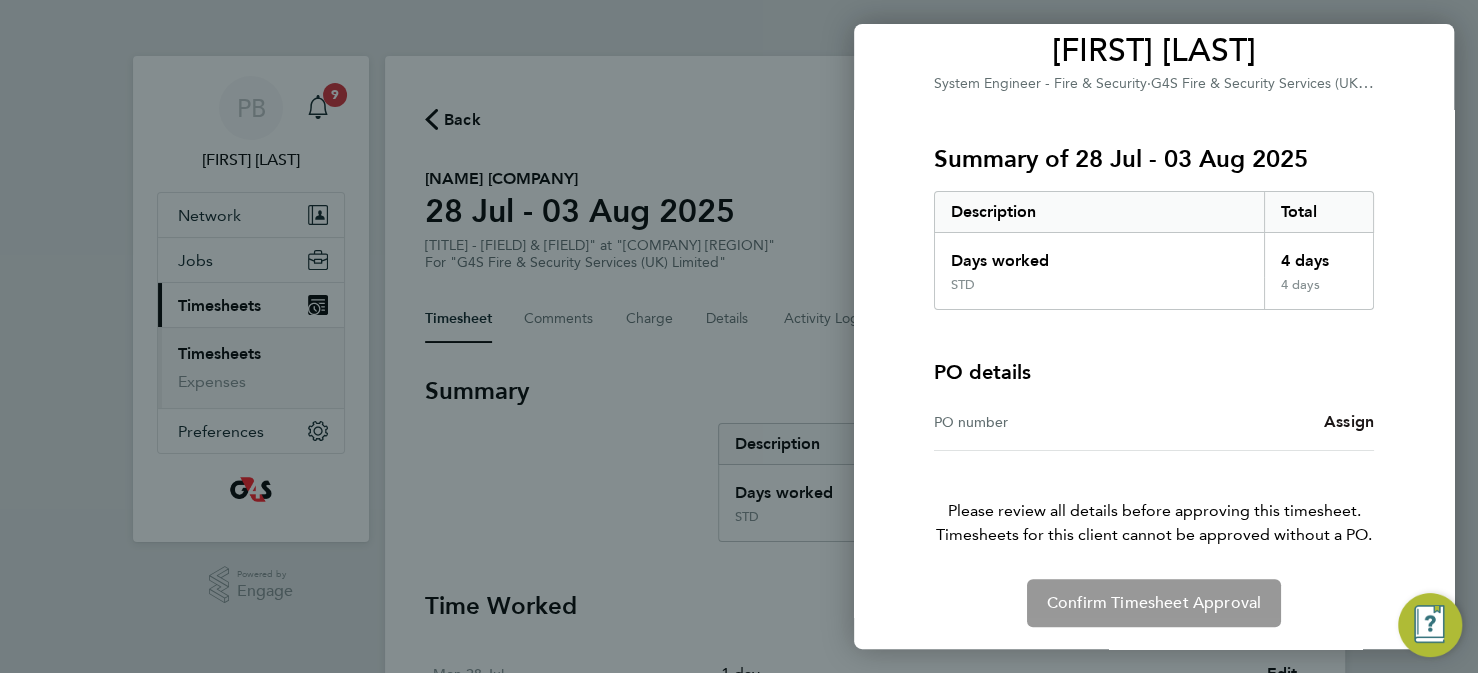 click on "Assign" at bounding box center [1349, 421] 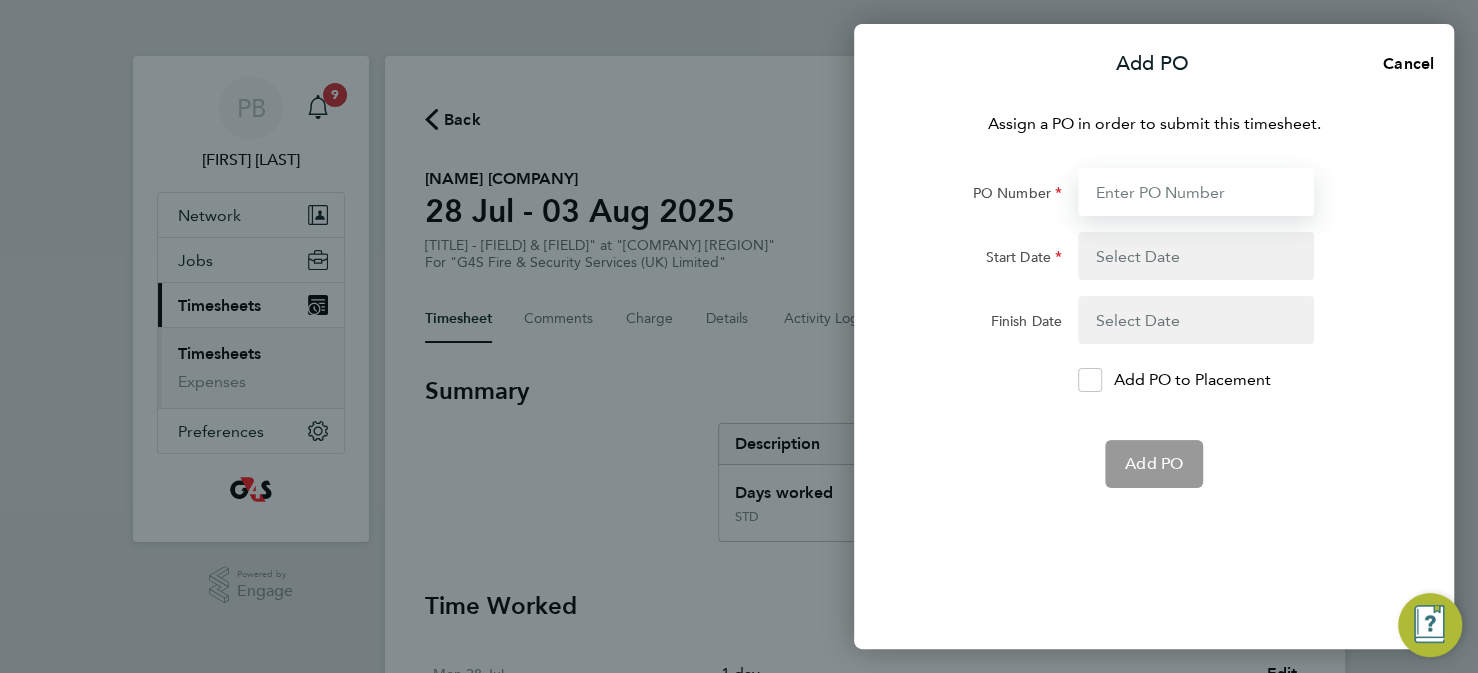 click on "PO Number" at bounding box center [1196, 192] 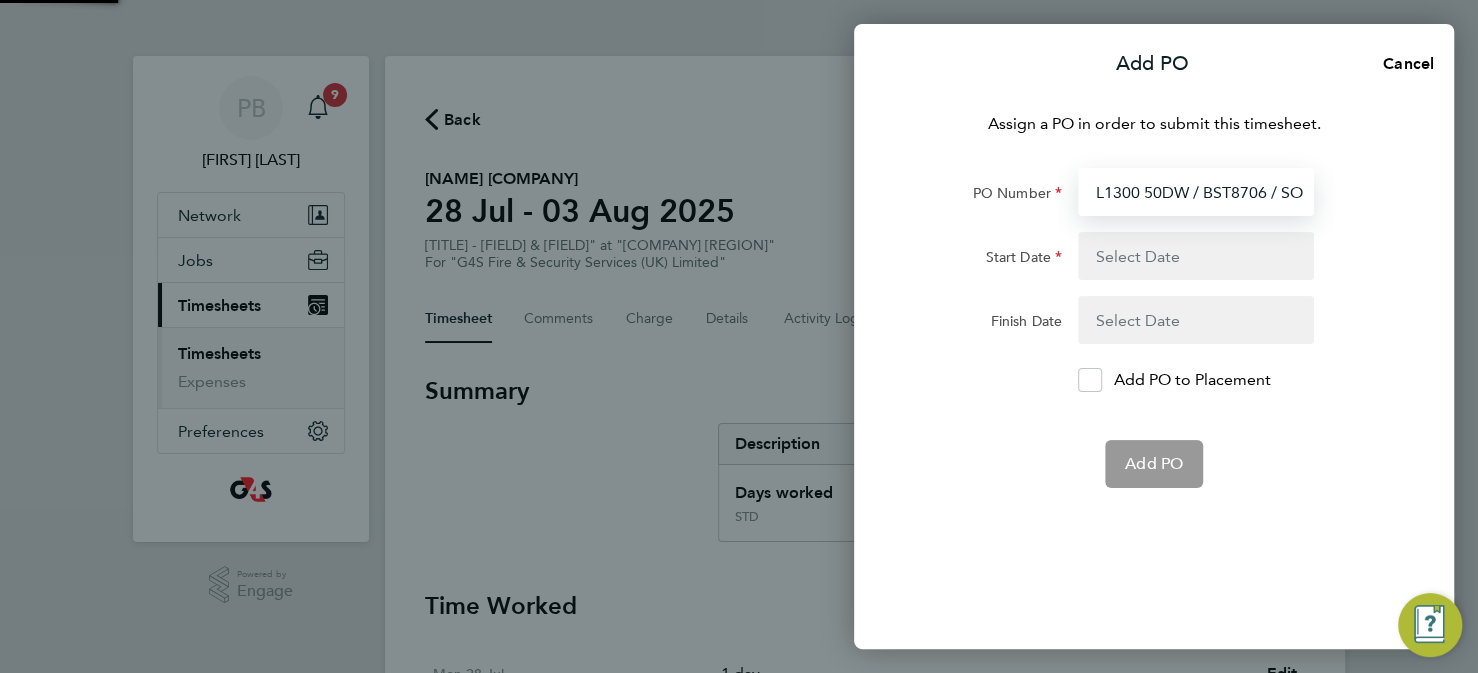 type on "L1300 50DW / BST8706 / SO" 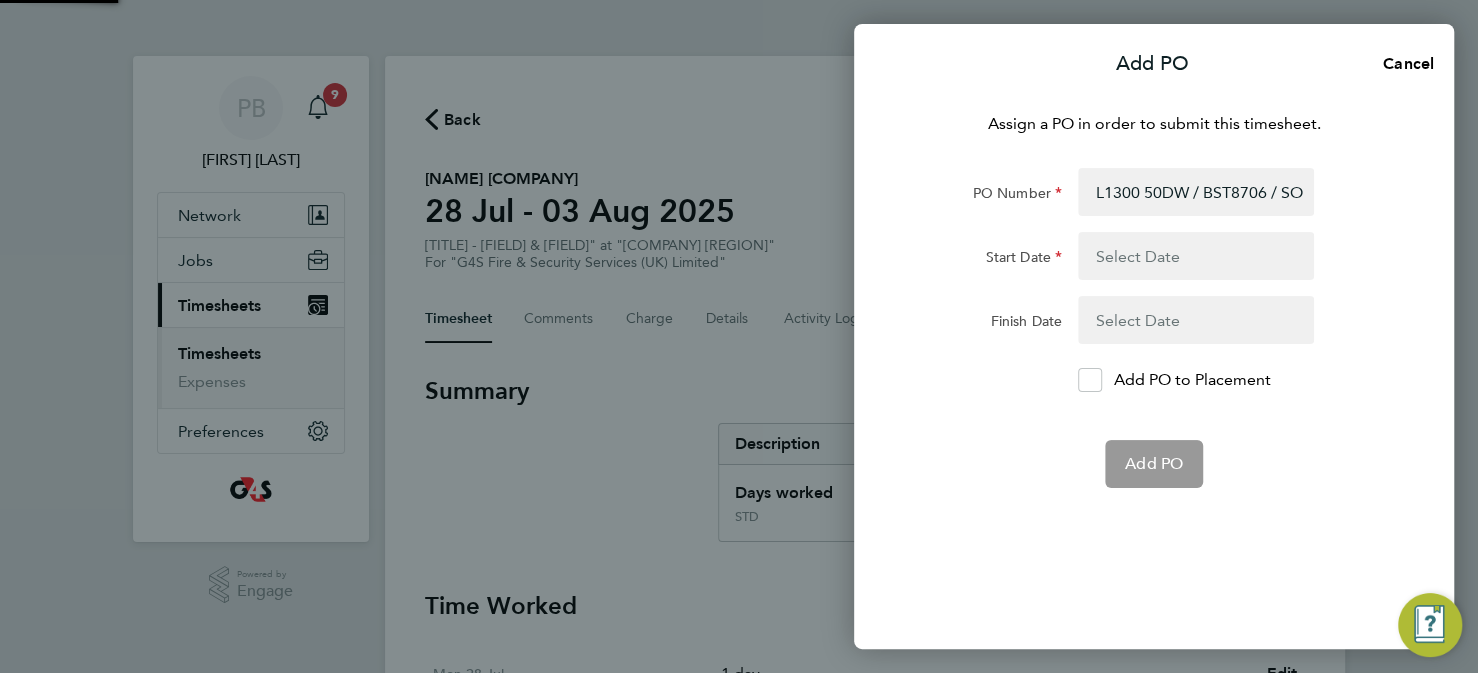 click 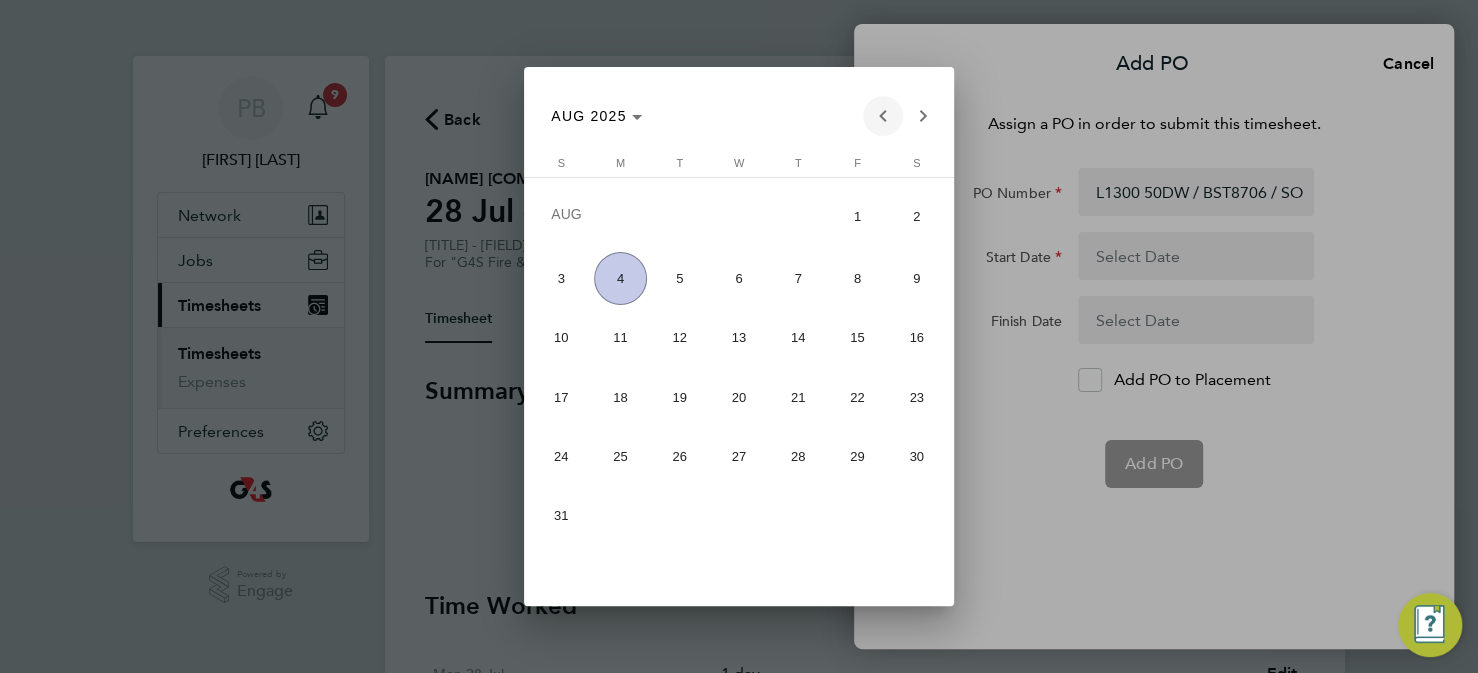 click at bounding box center (883, 116) 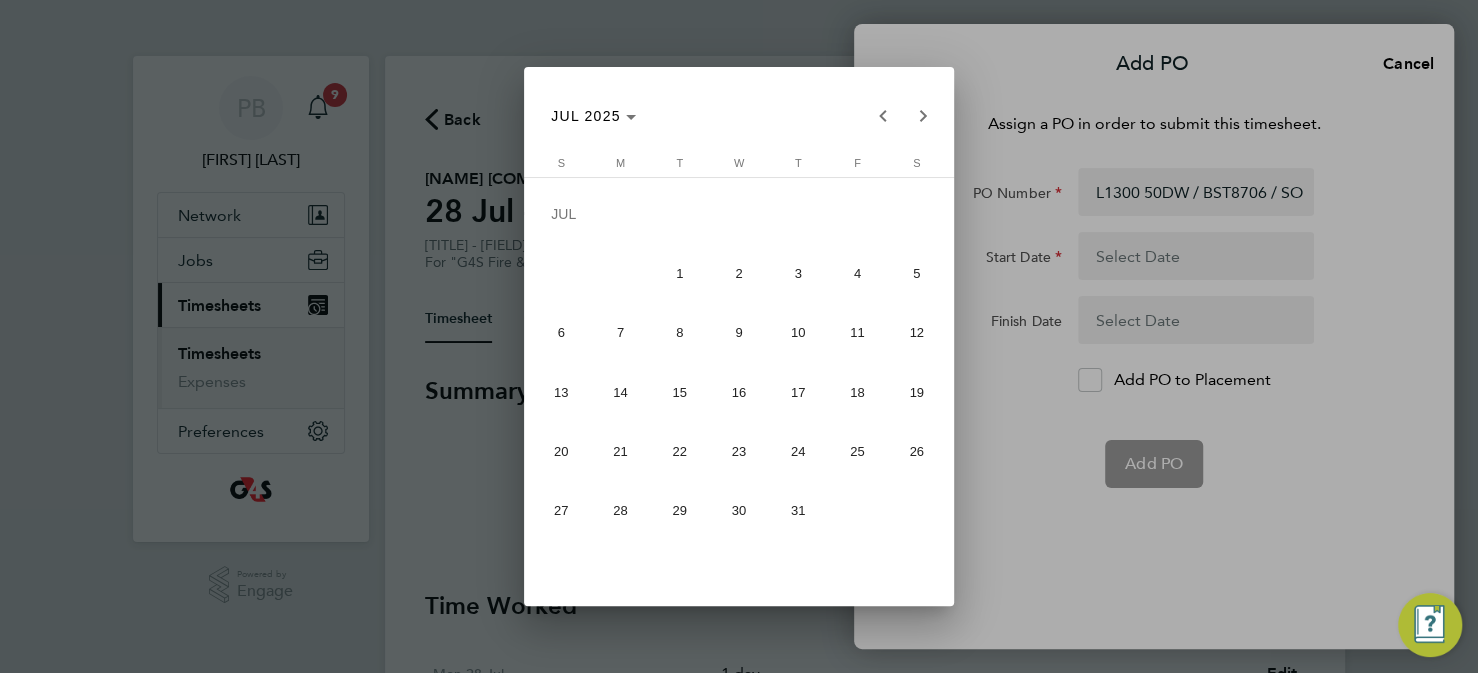 click on "28" at bounding box center [620, 510] 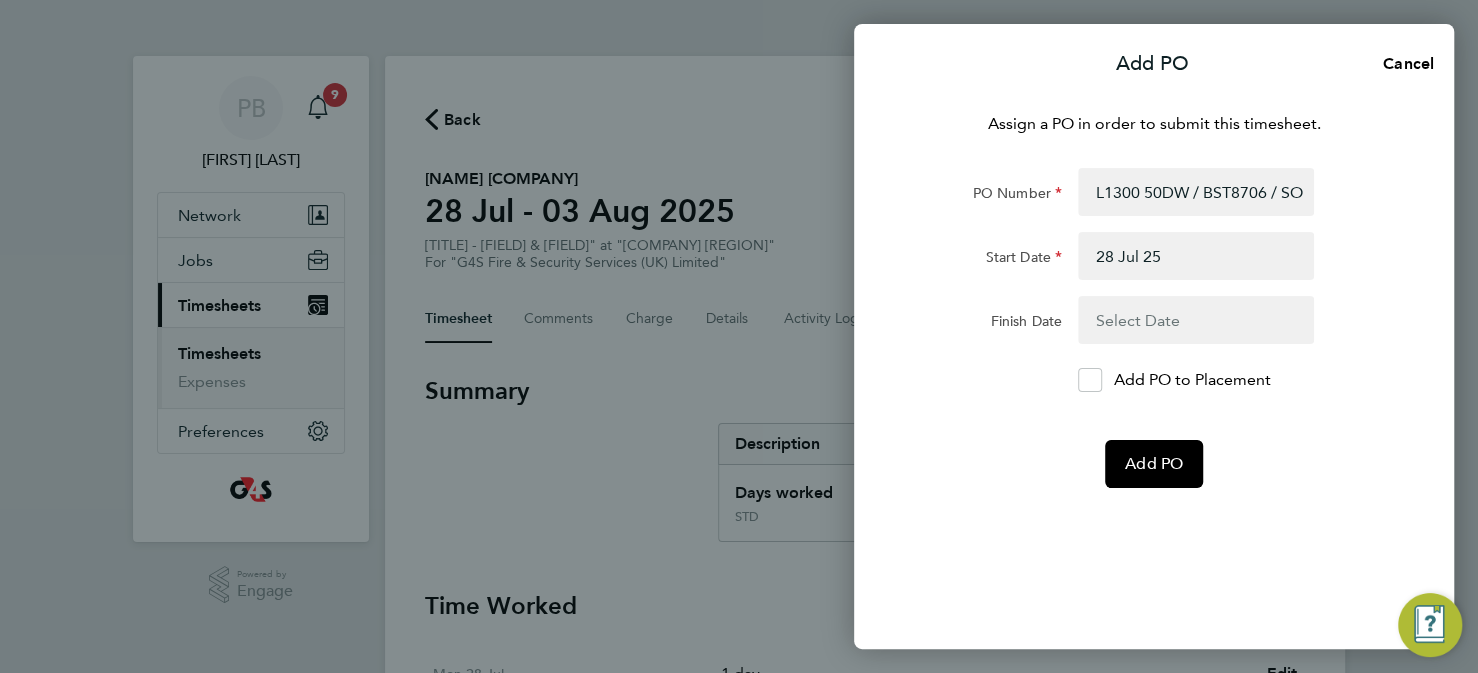 click 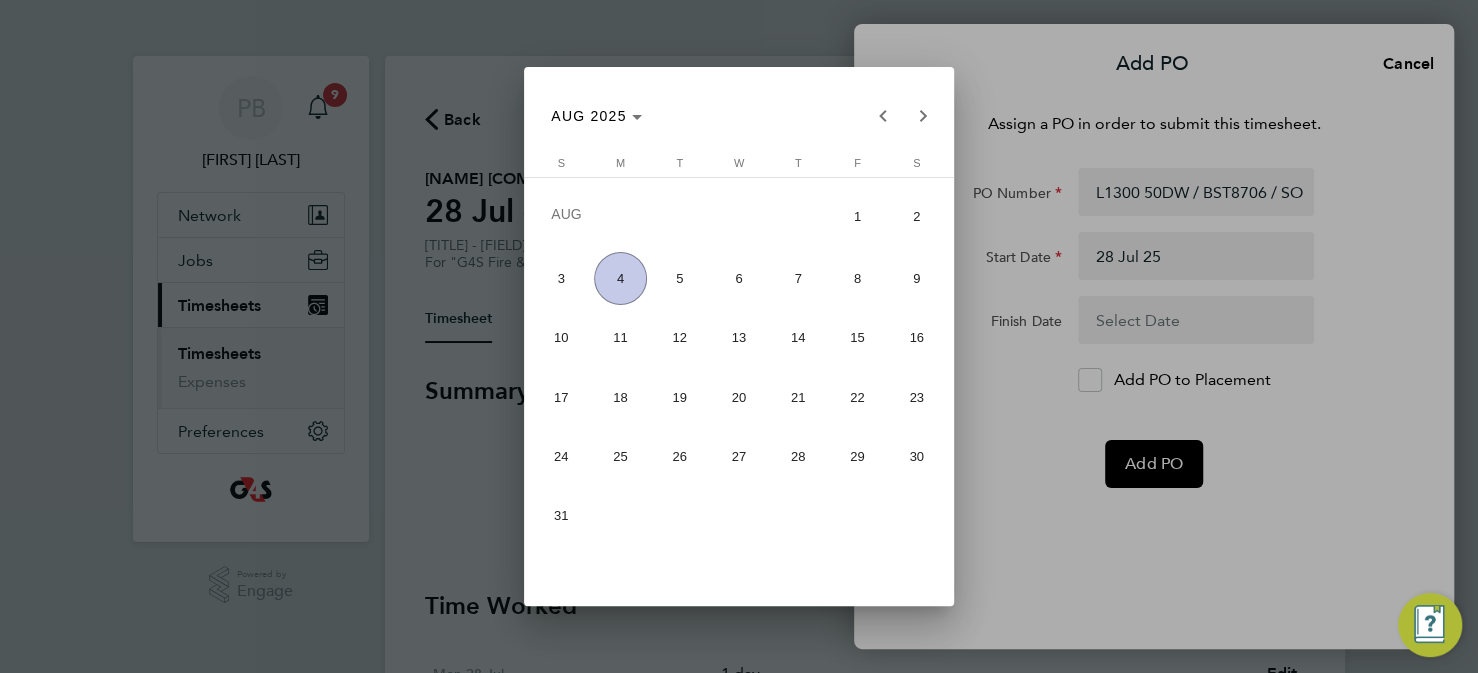 click on "4" at bounding box center [620, 278] 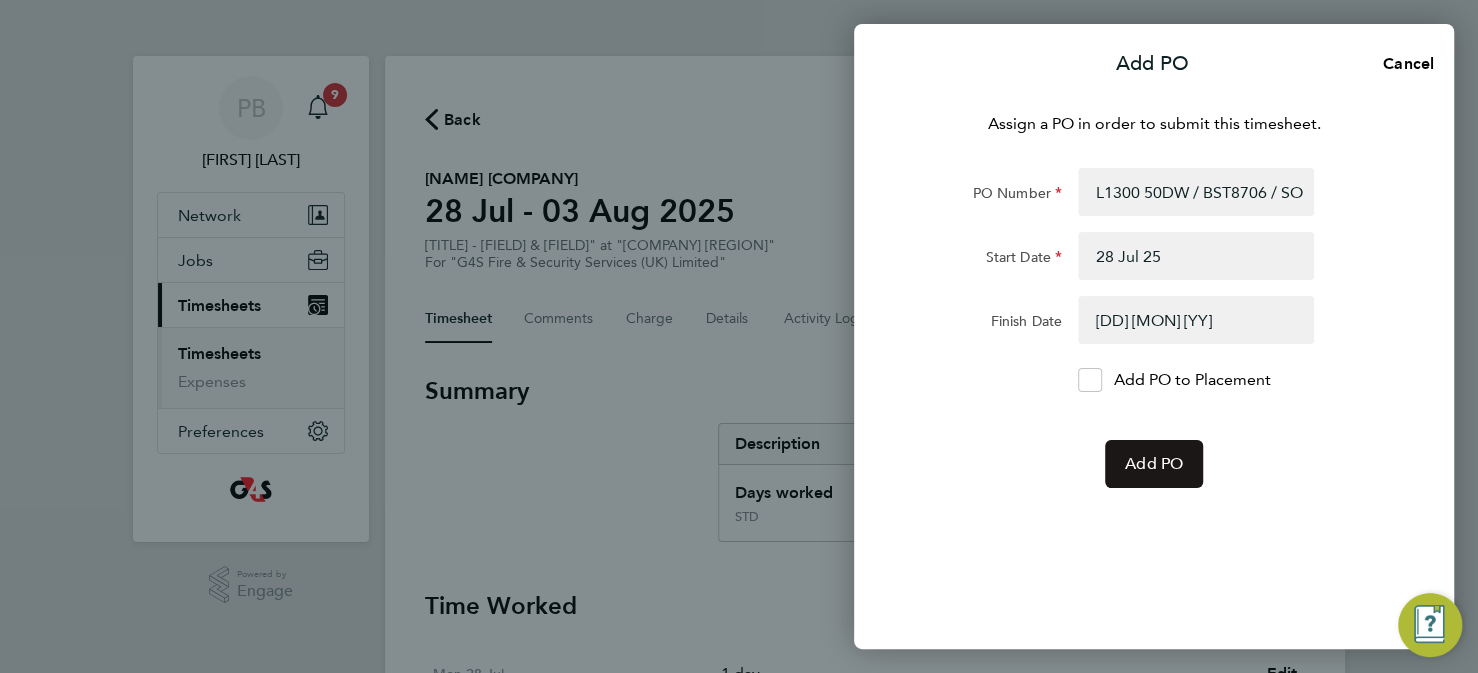 click on "Add PO" 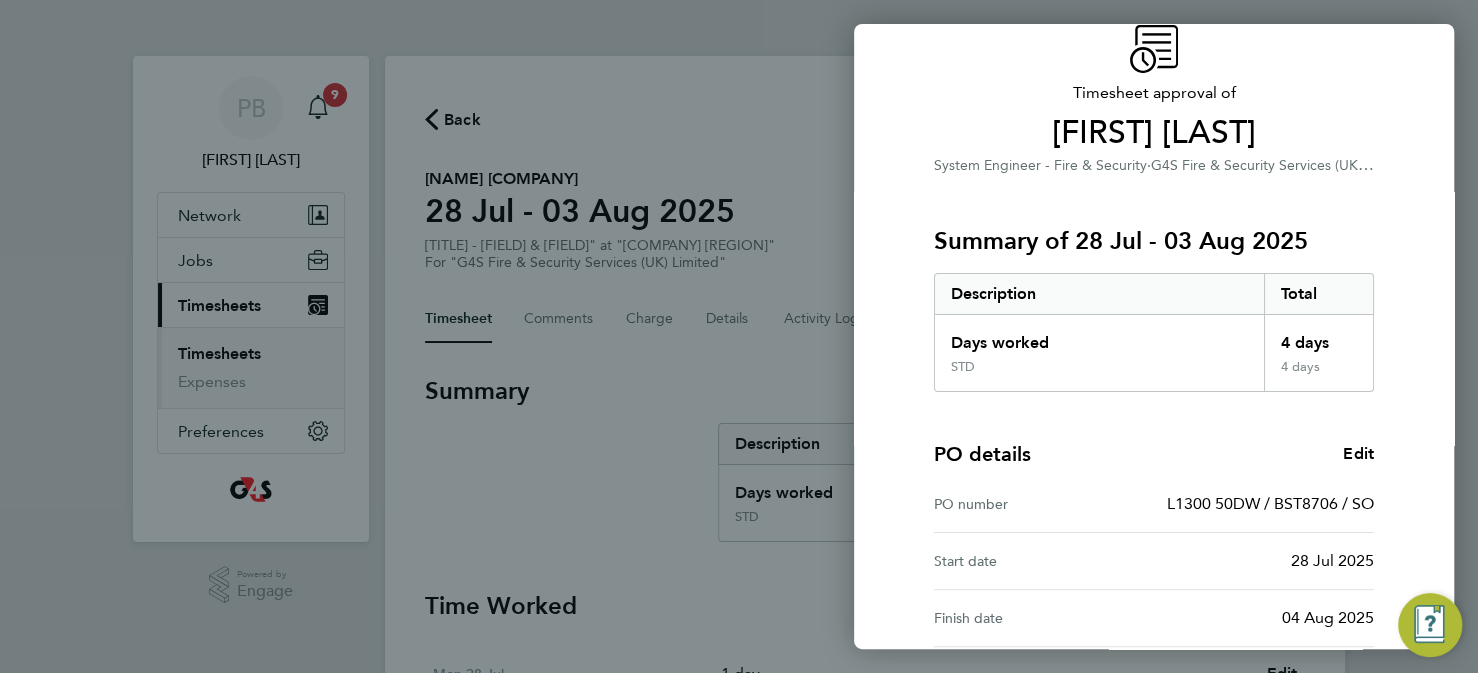 scroll, scrollTop: 283, scrollLeft: 0, axis: vertical 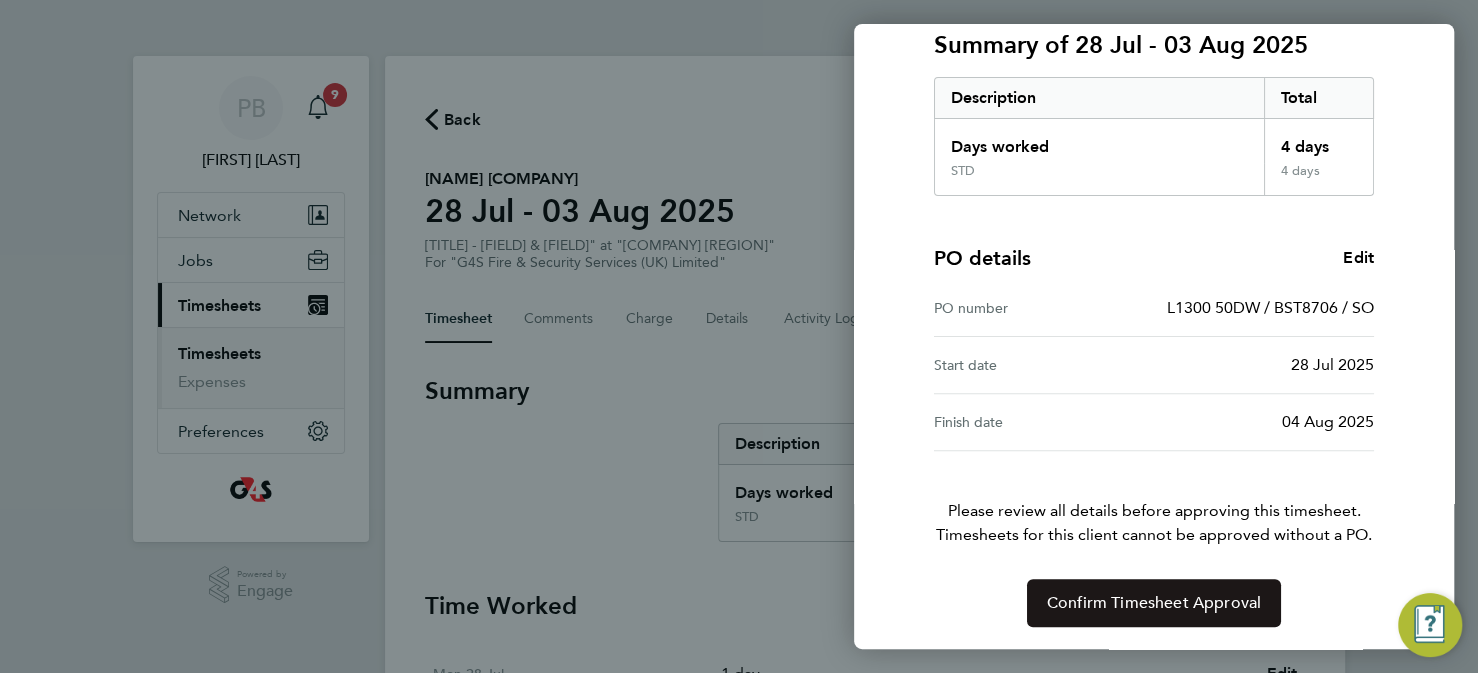 click on "Confirm Timesheet Approval" 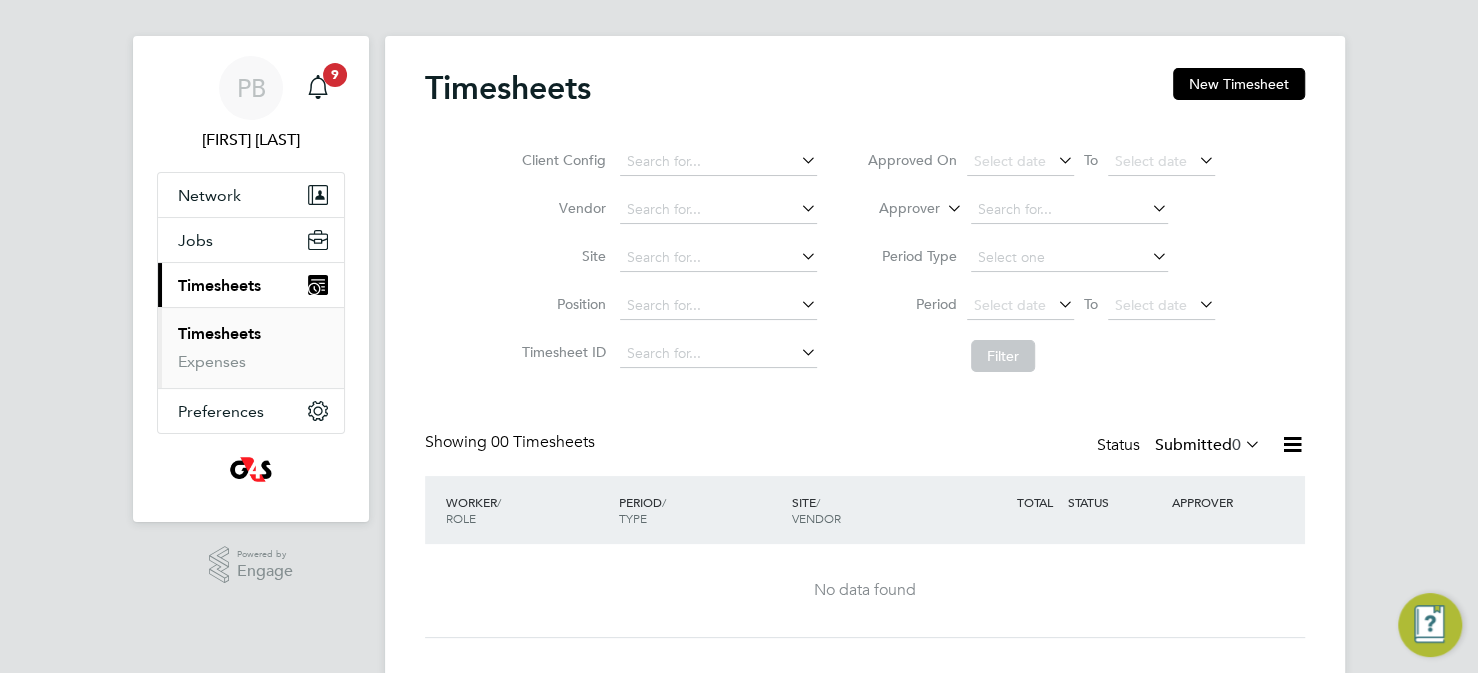 scroll, scrollTop: 0, scrollLeft: 0, axis: both 